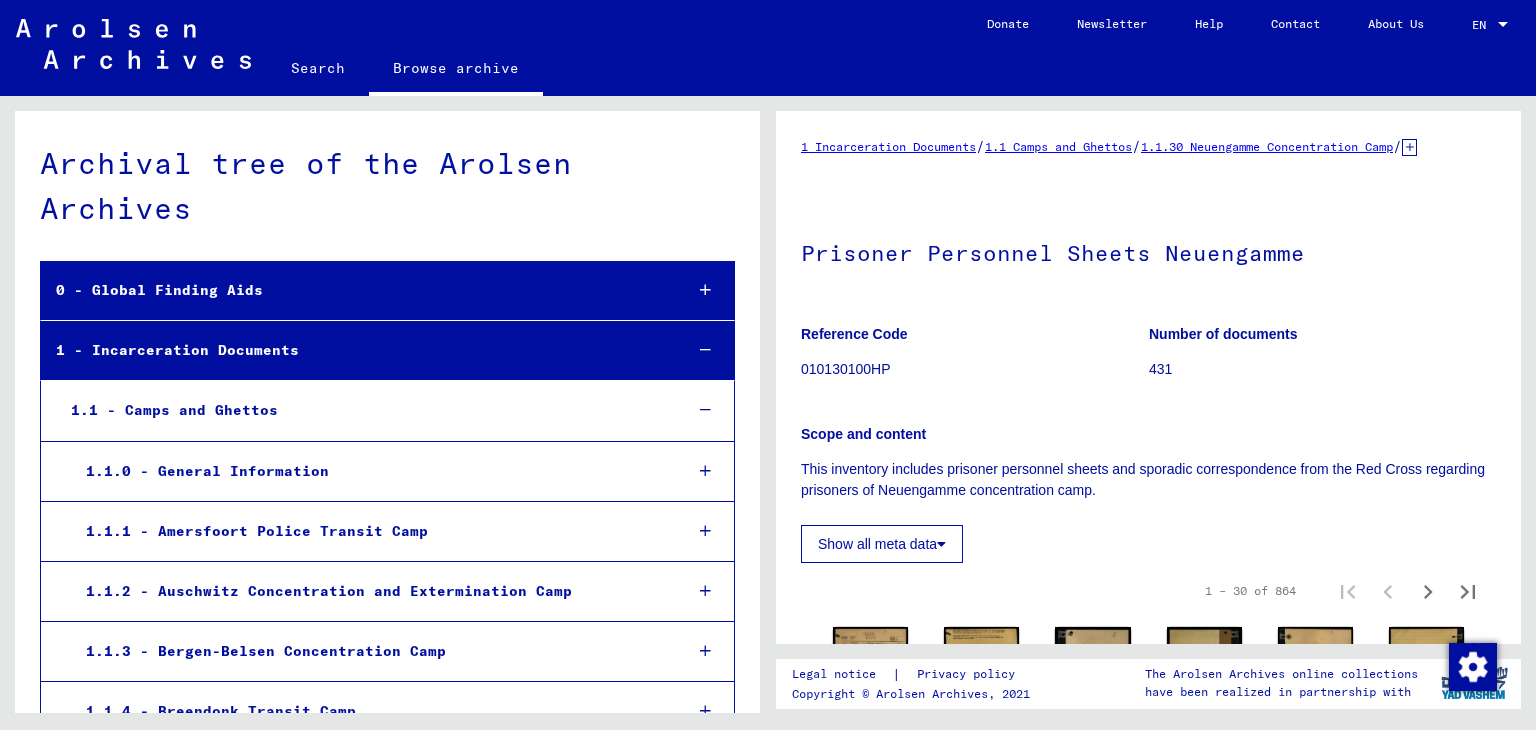 scroll, scrollTop: 0, scrollLeft: 0, axis: both 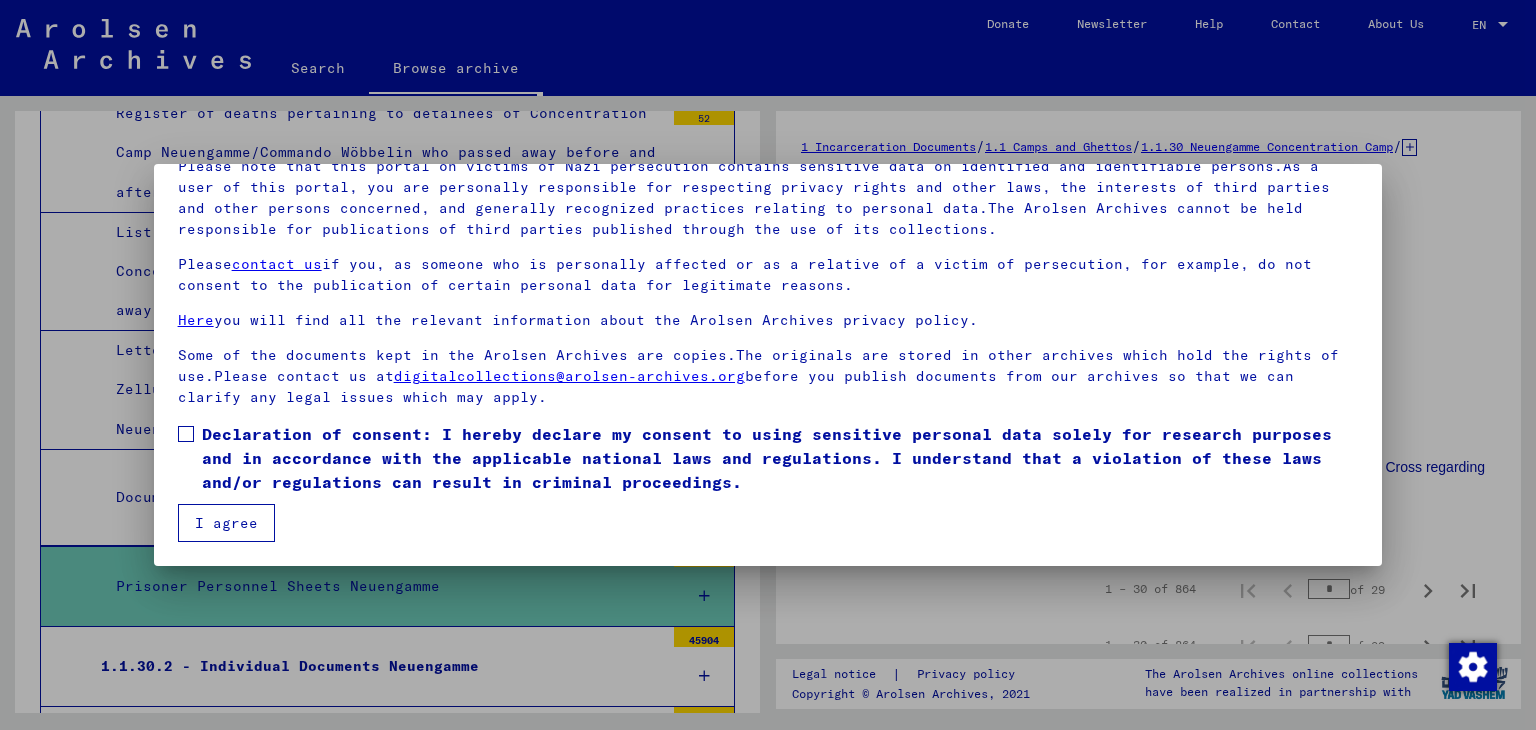 click on "Declaration of consent: I hereby declare my consent to using sensitive personal data solely for research purposes and in accordance with the applicable national laws and regulations. I understand that a violation of these laws and/or regulations can result in criminal proceedings." at bounding box center [780, 458] 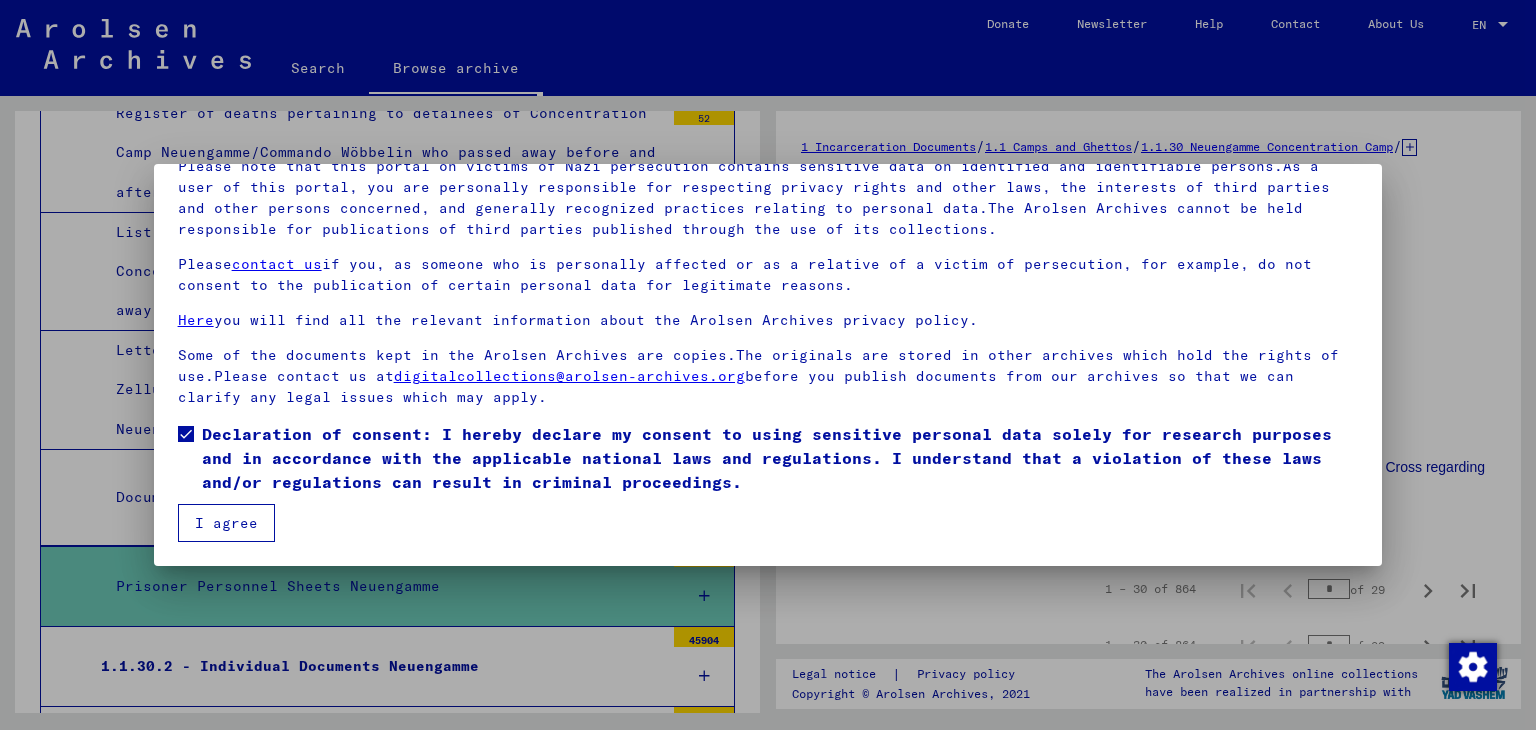 click on "I agree" at bounding box center [226, 523] 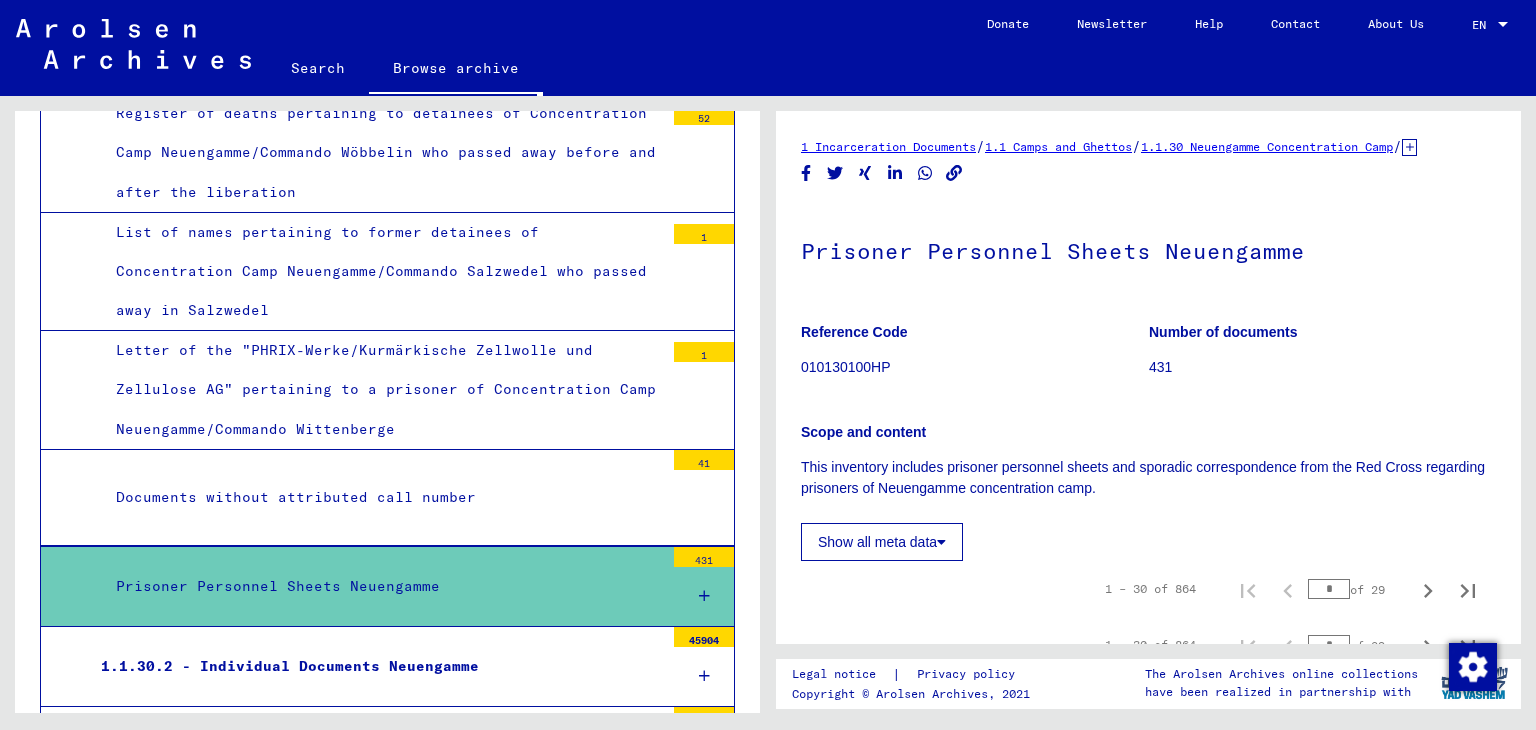 click on "Show all meta data" 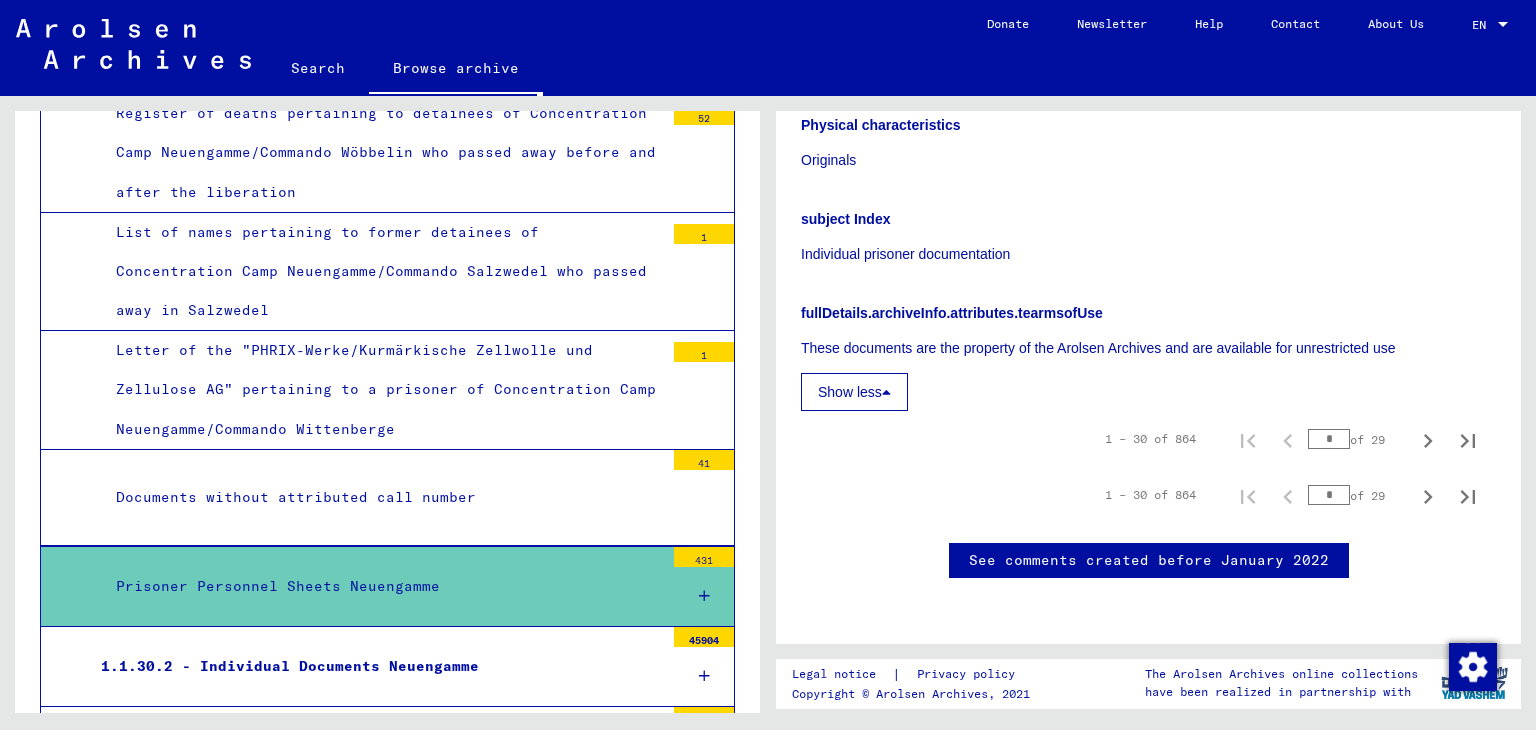 scroll, scrollTop: 800, scrollLeft: 0, axis: vertical 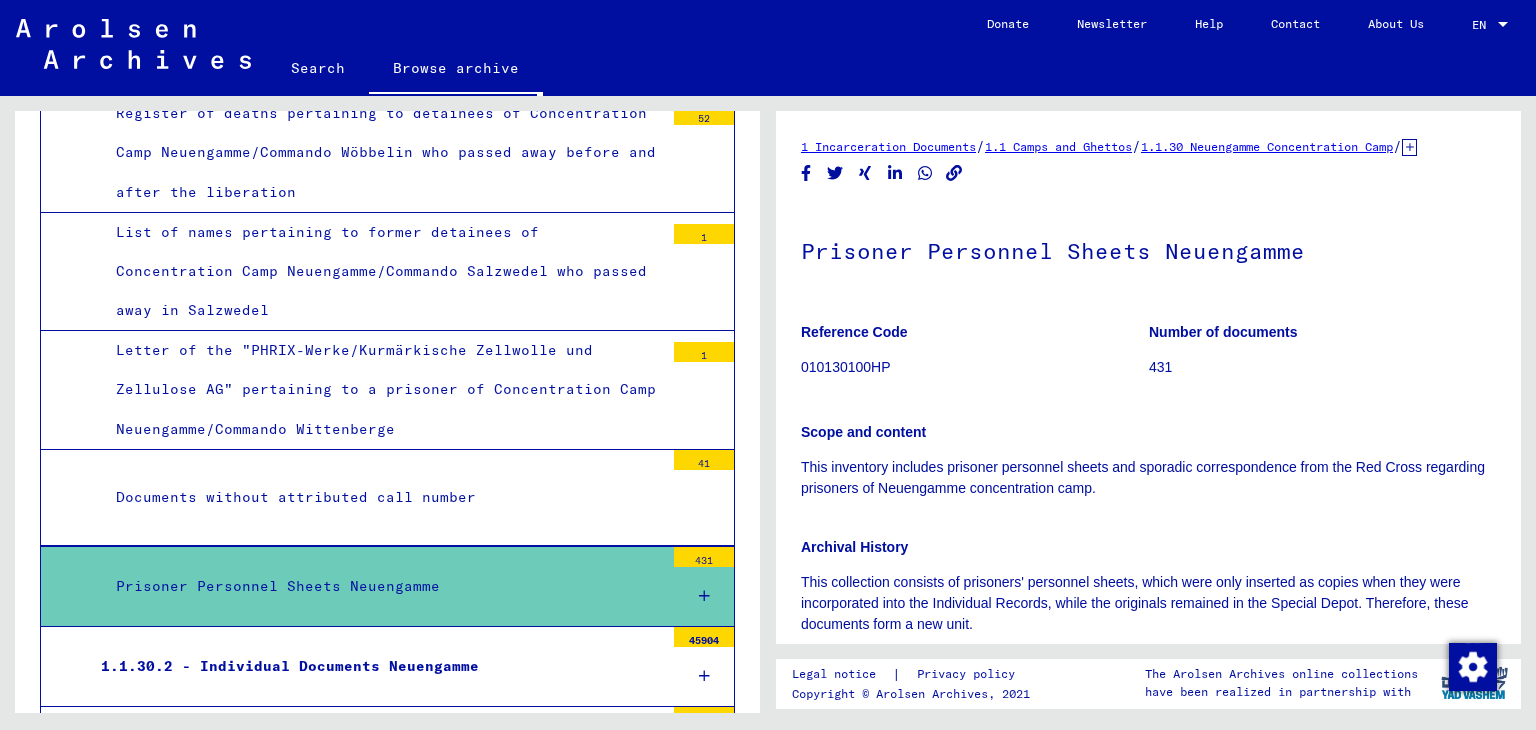 click on "010130100HP" 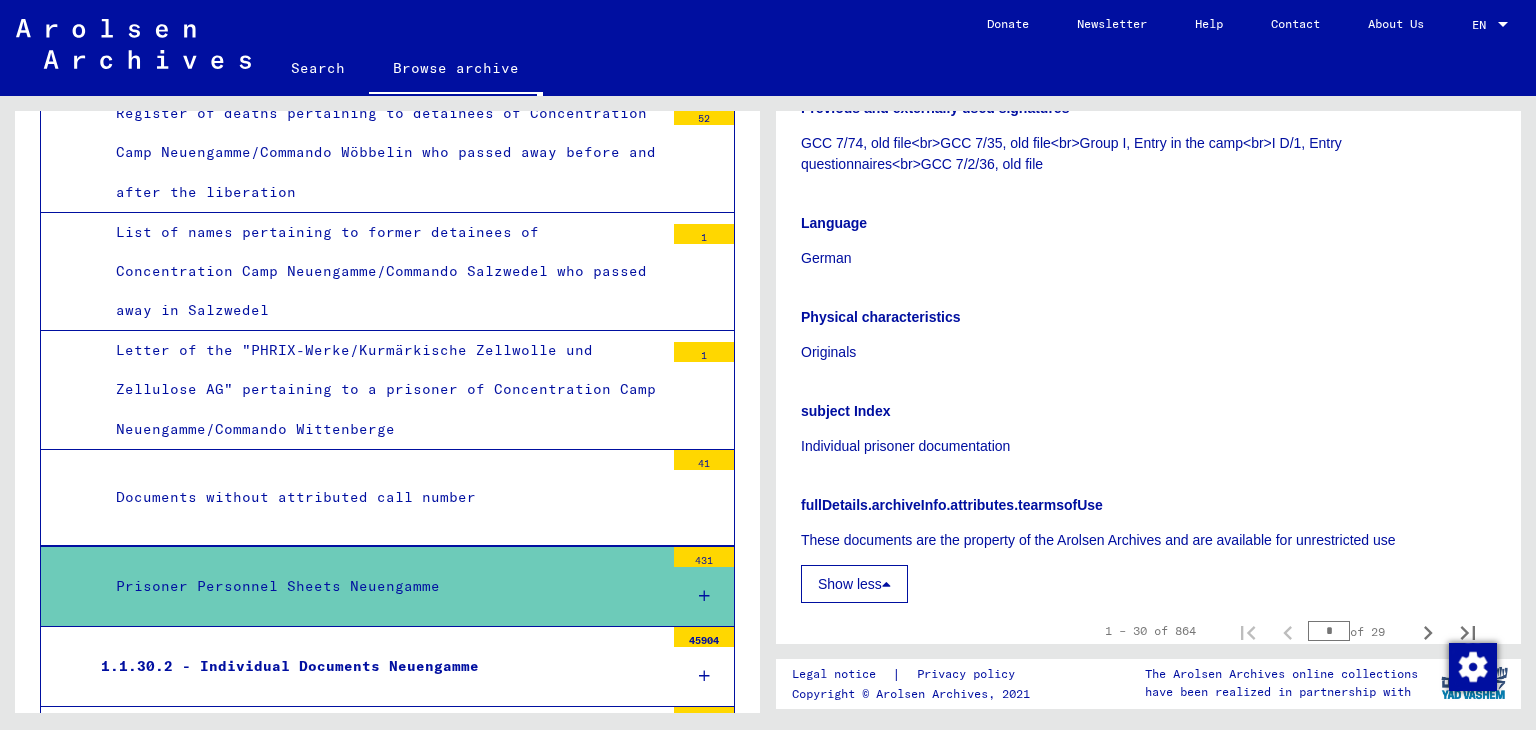 scroll, scrollTop: 900, scrollLeft: 0, axis: vertical 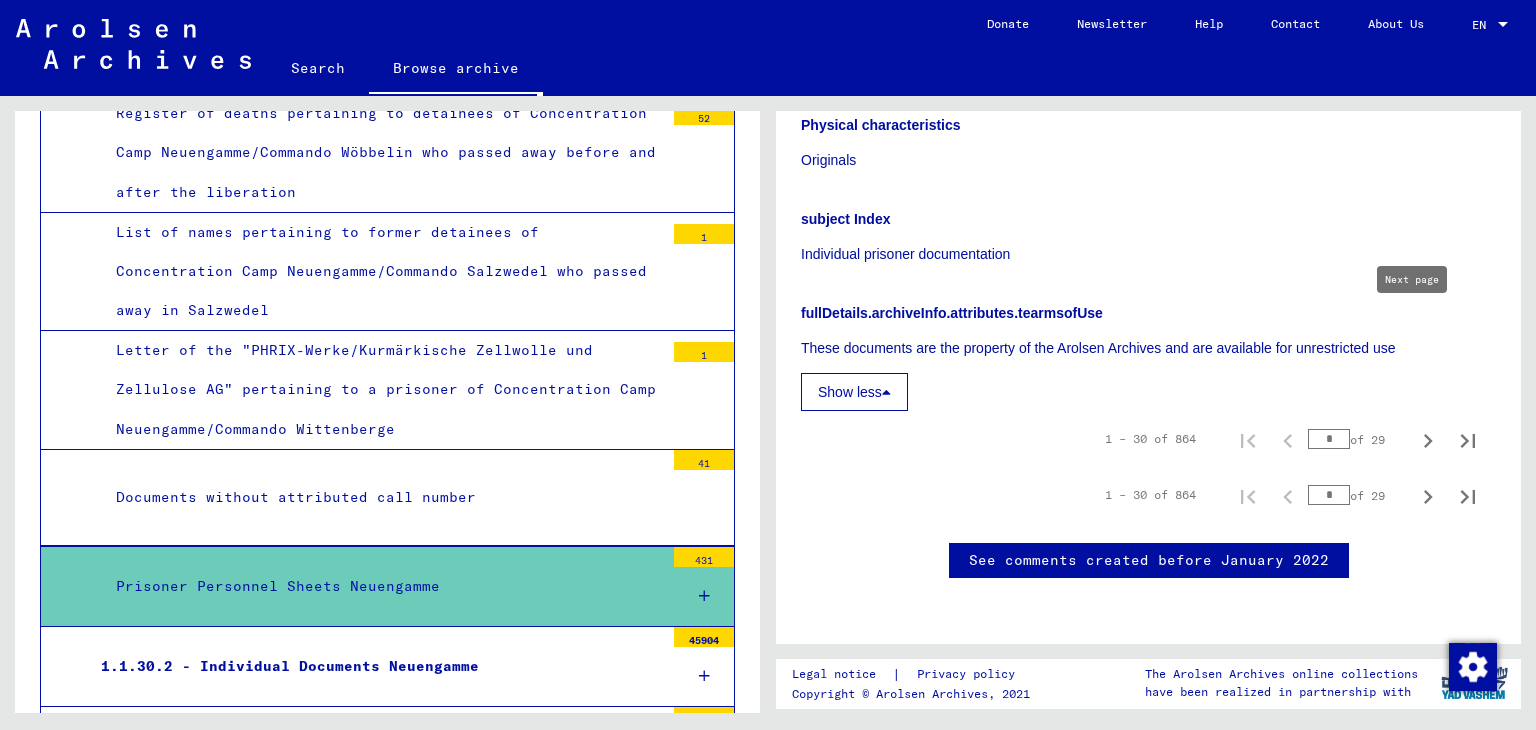click 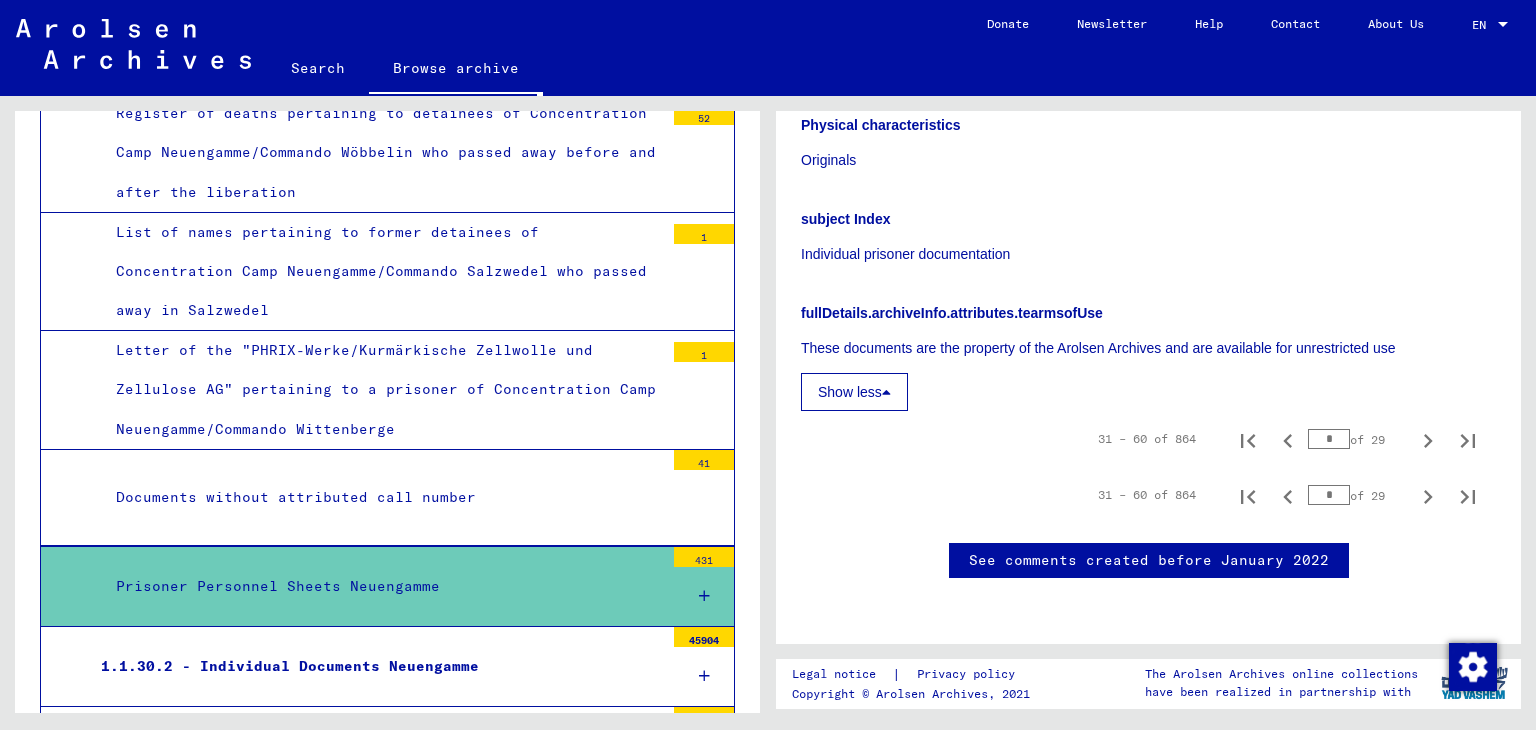 click 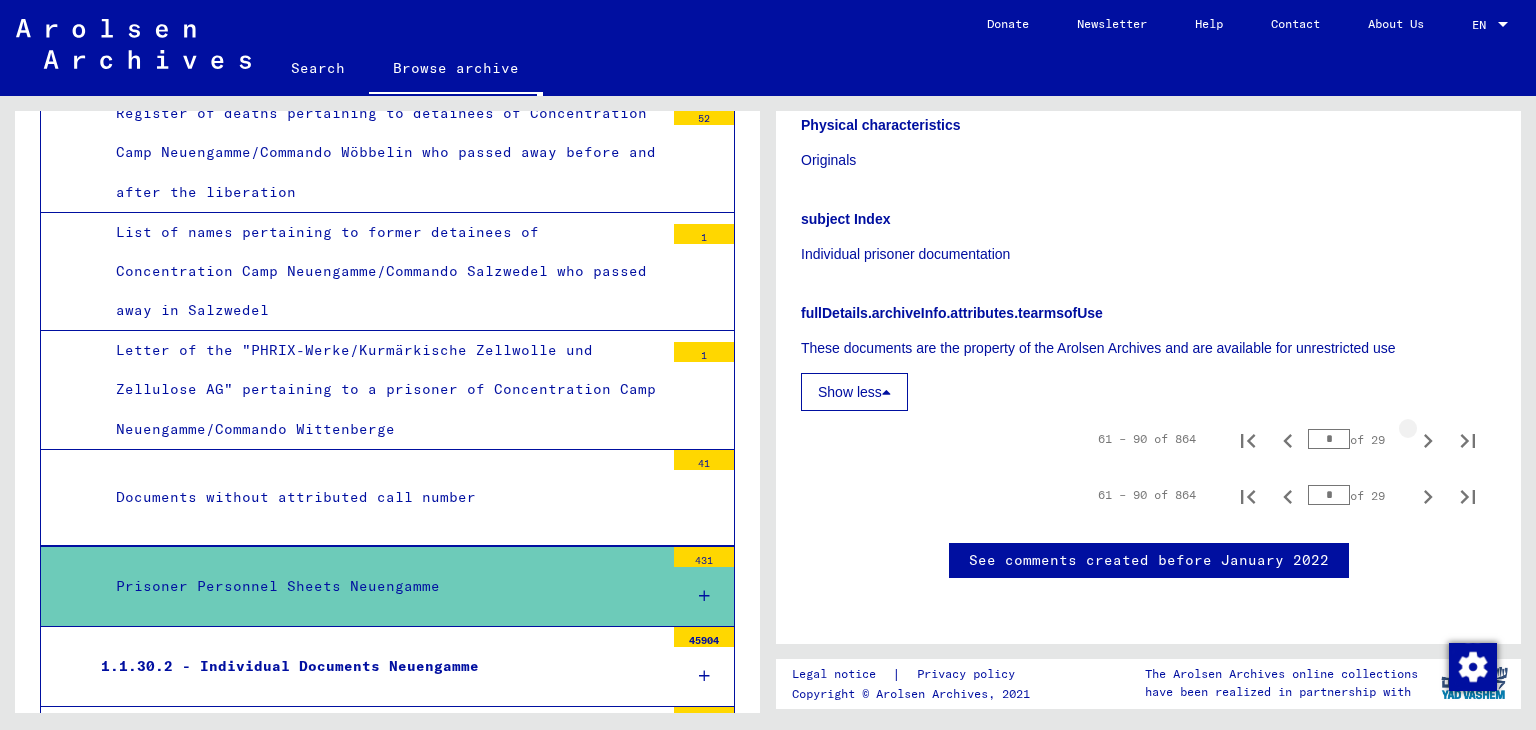 click 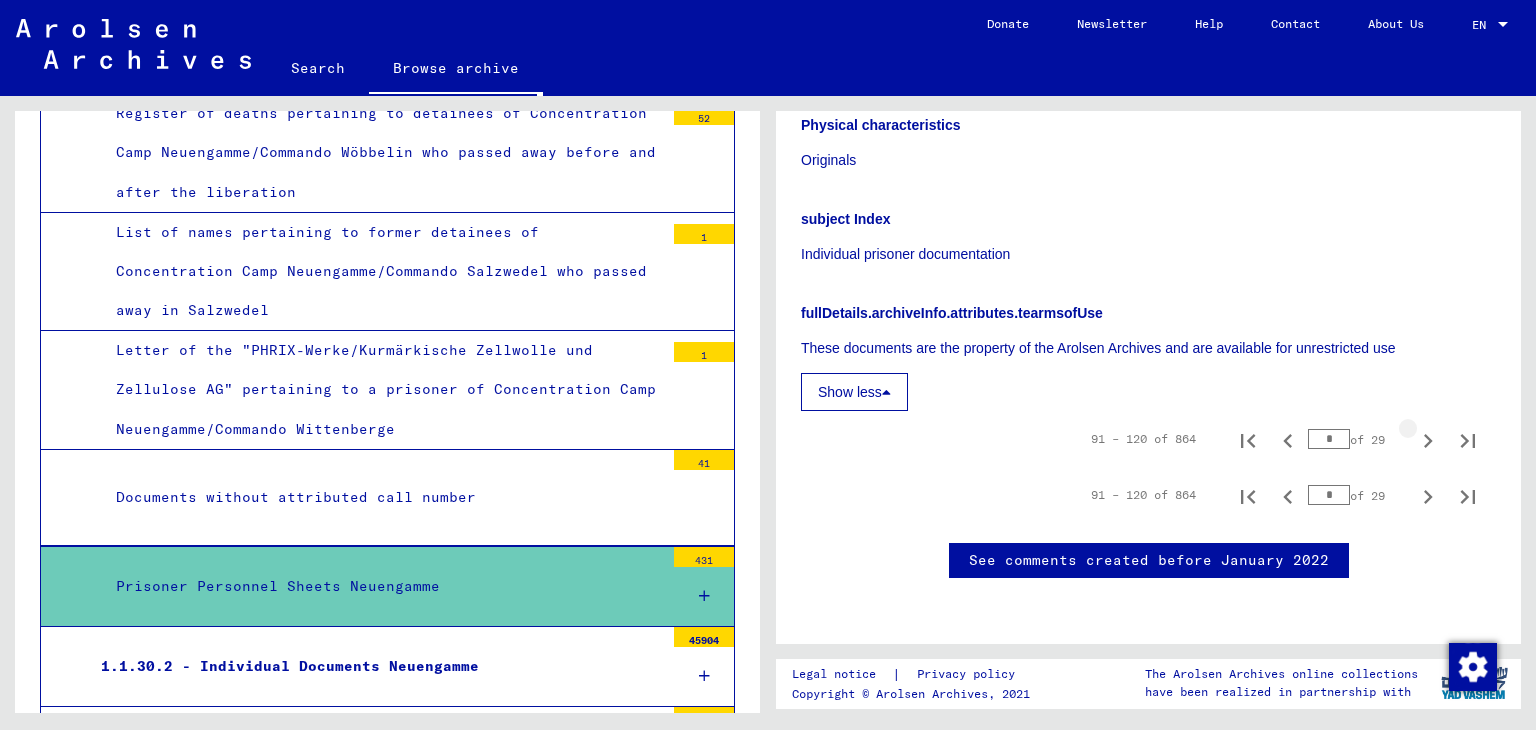 click 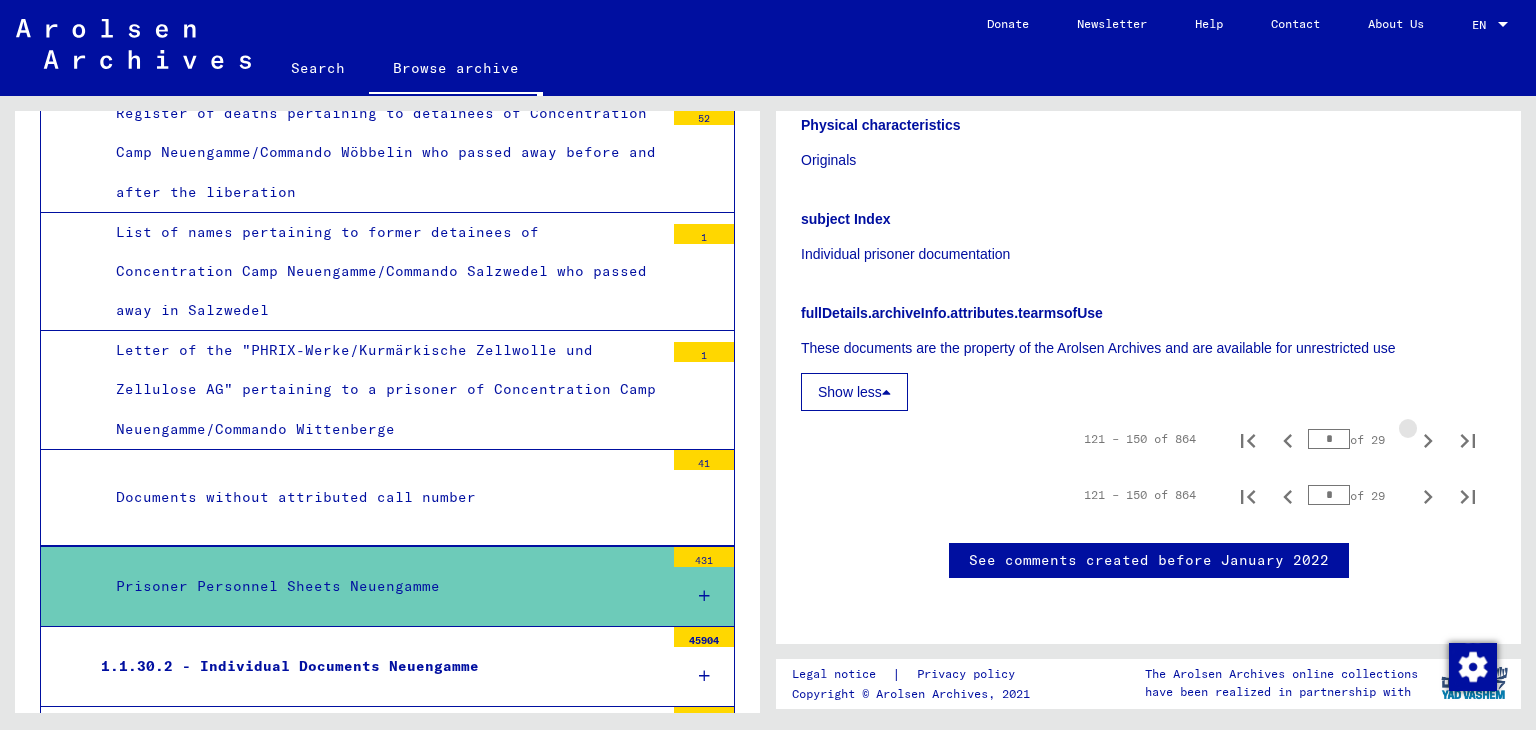 click 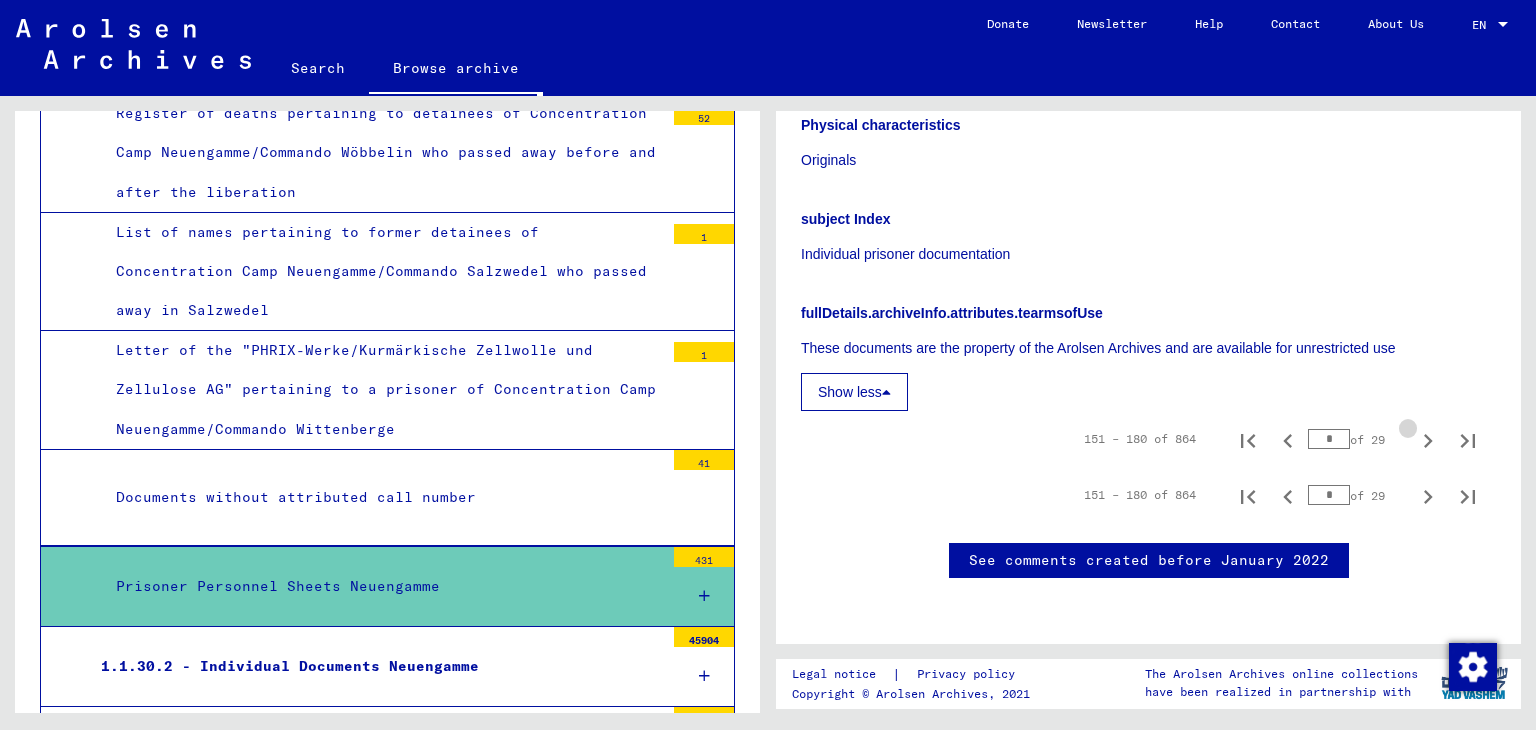 click 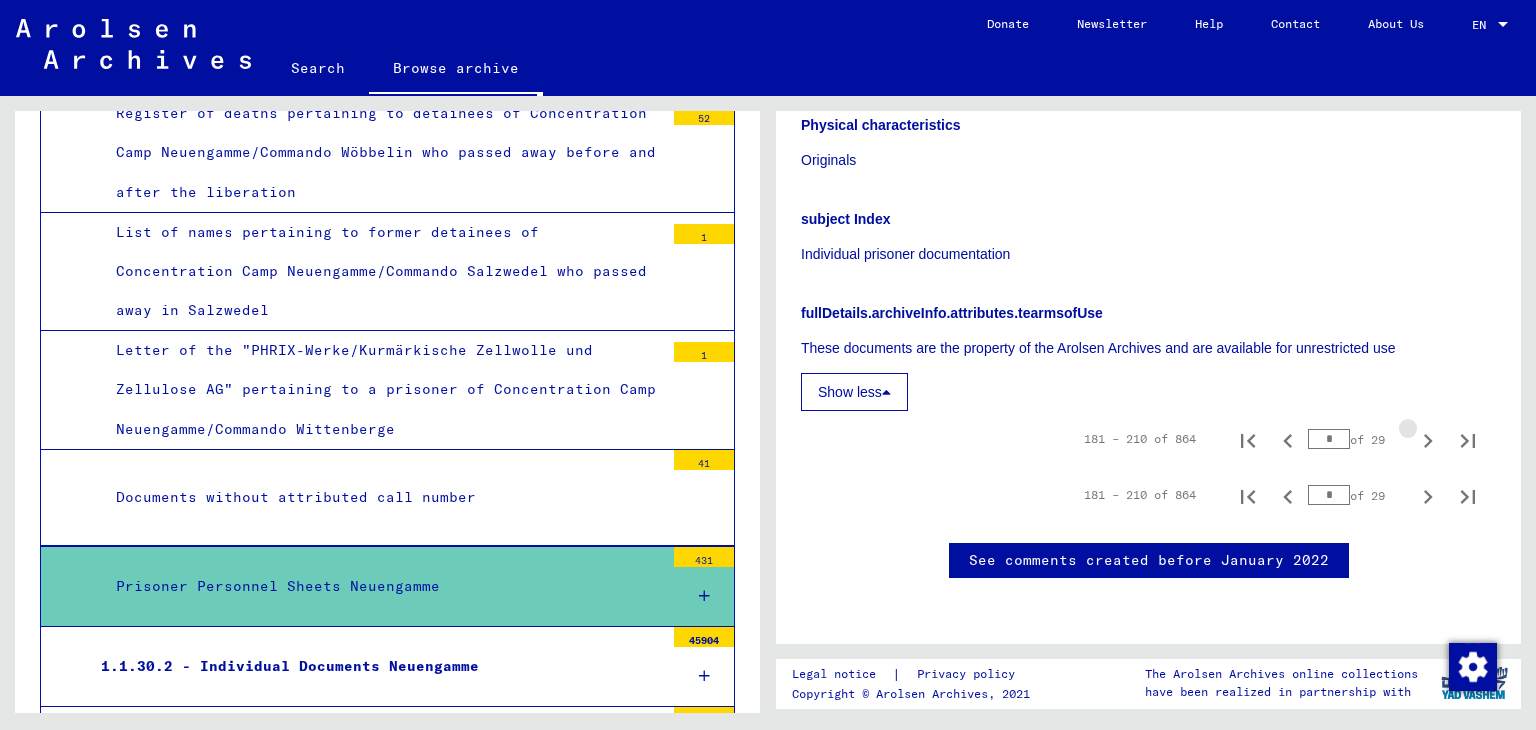 click 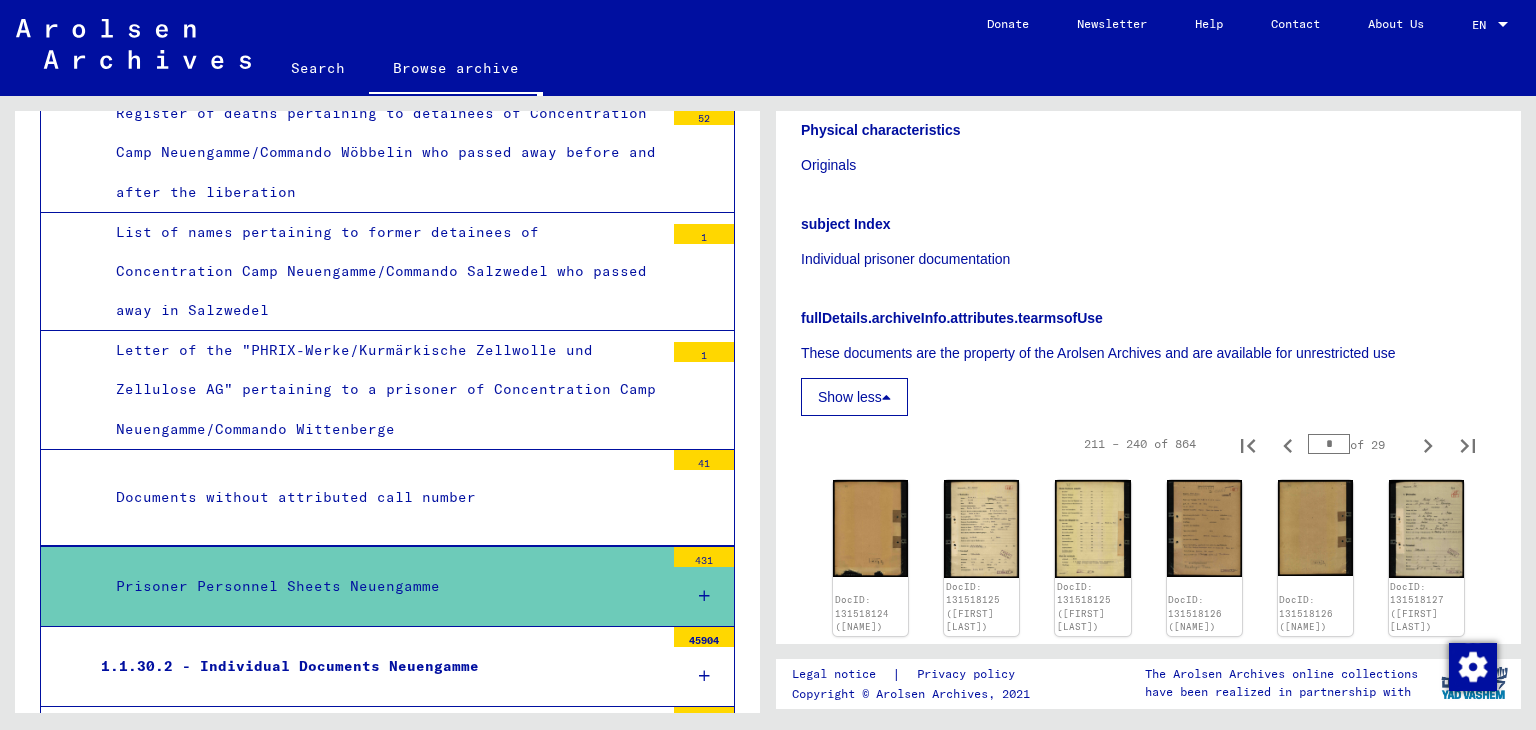 scroll, scrollTop: 1000, scrollLeft: 0, axis: vertical 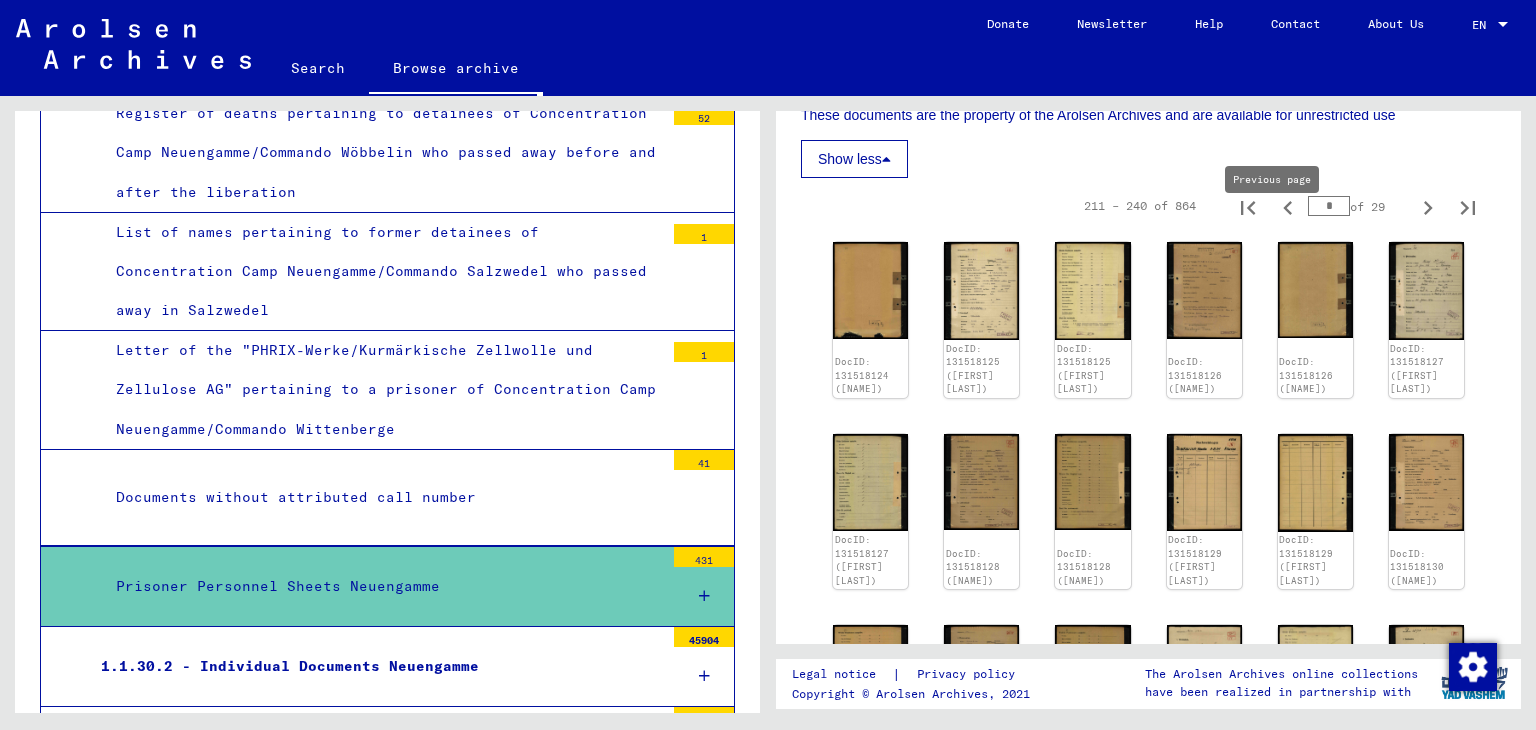 click 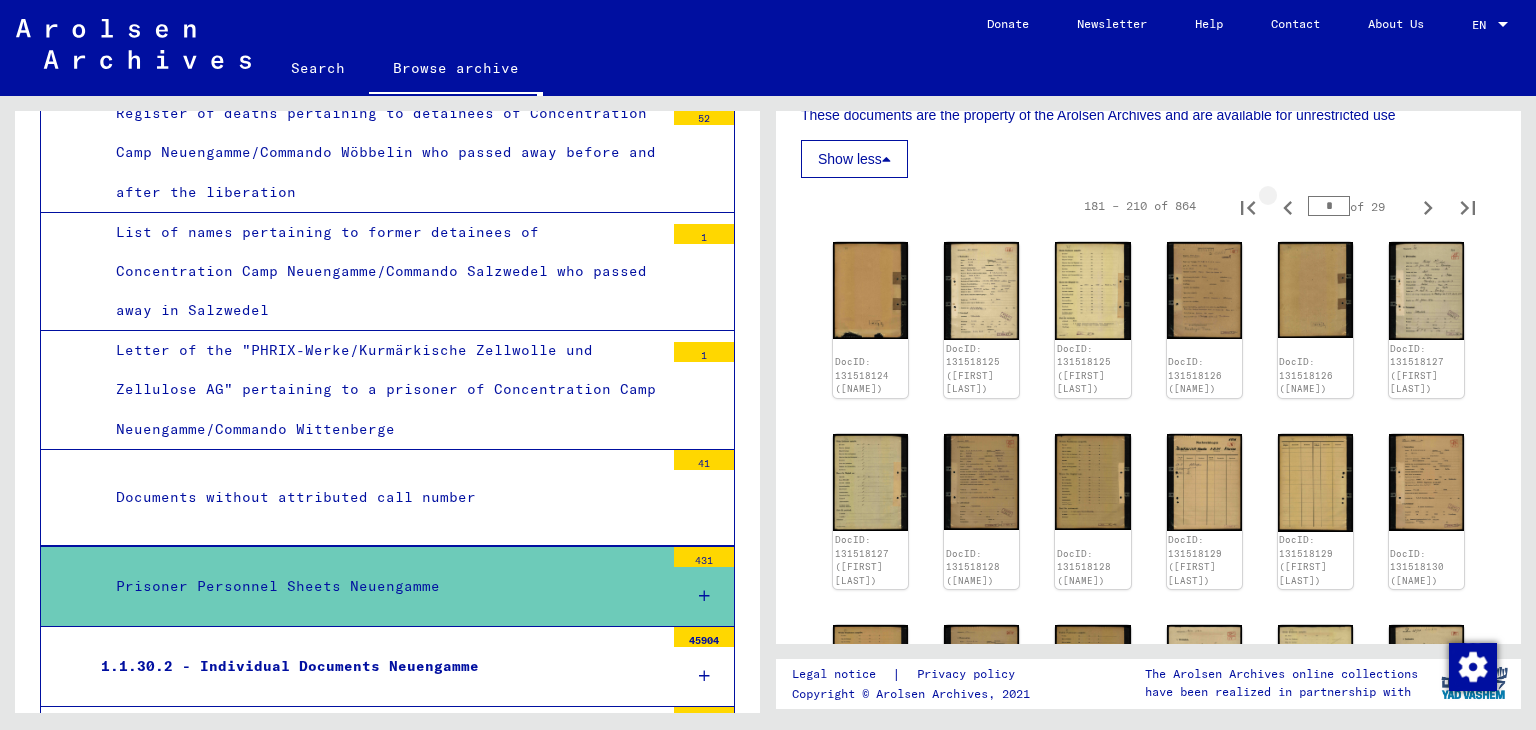 click 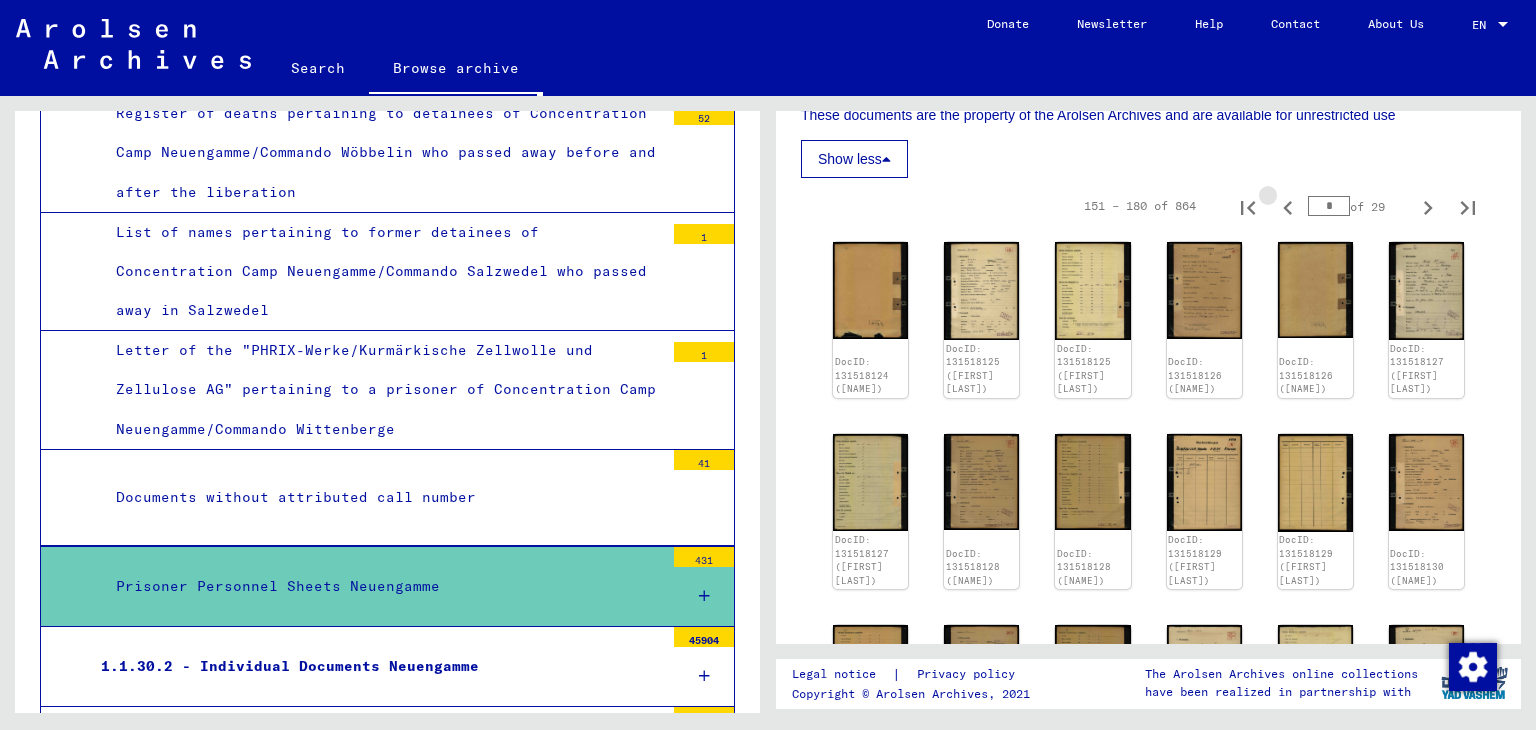 click 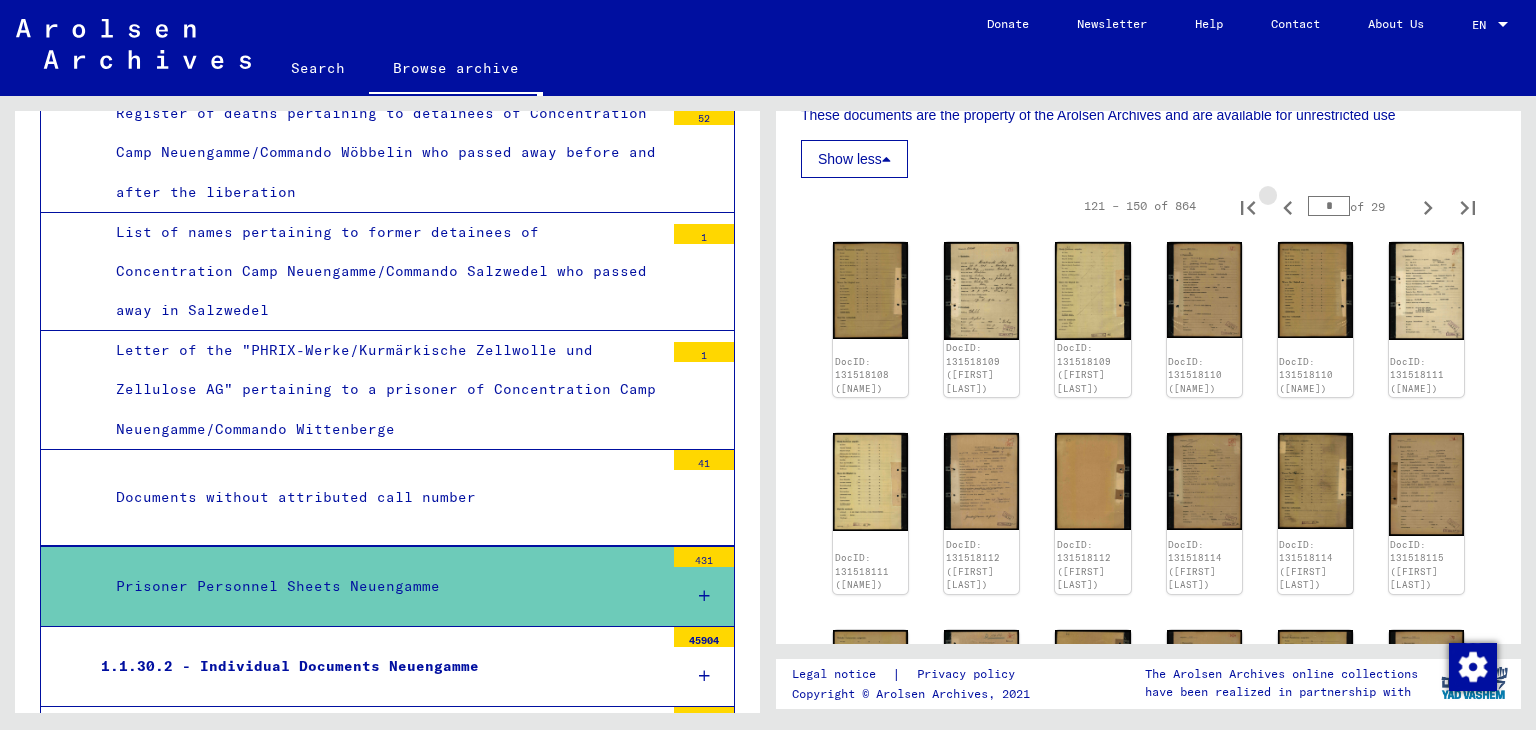 click 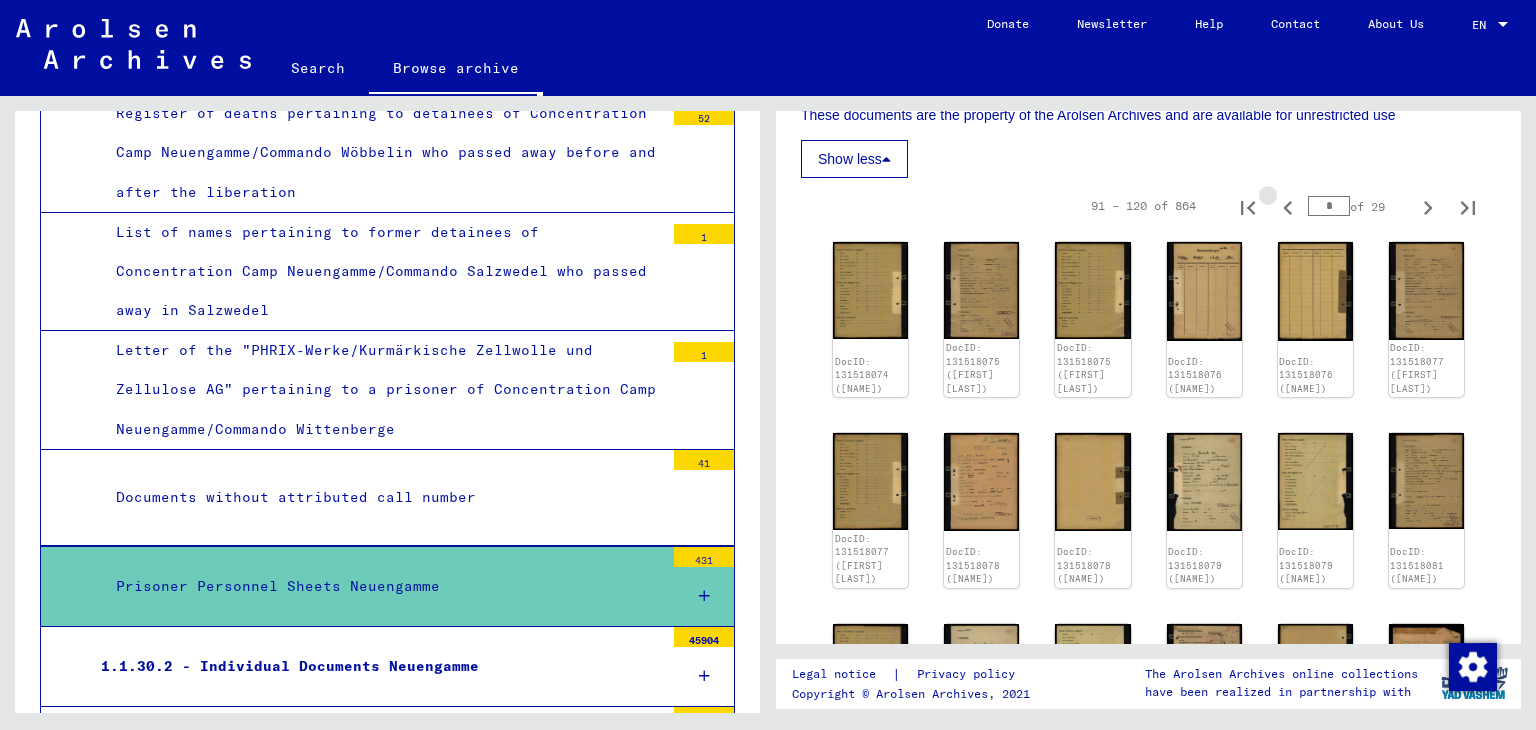 click 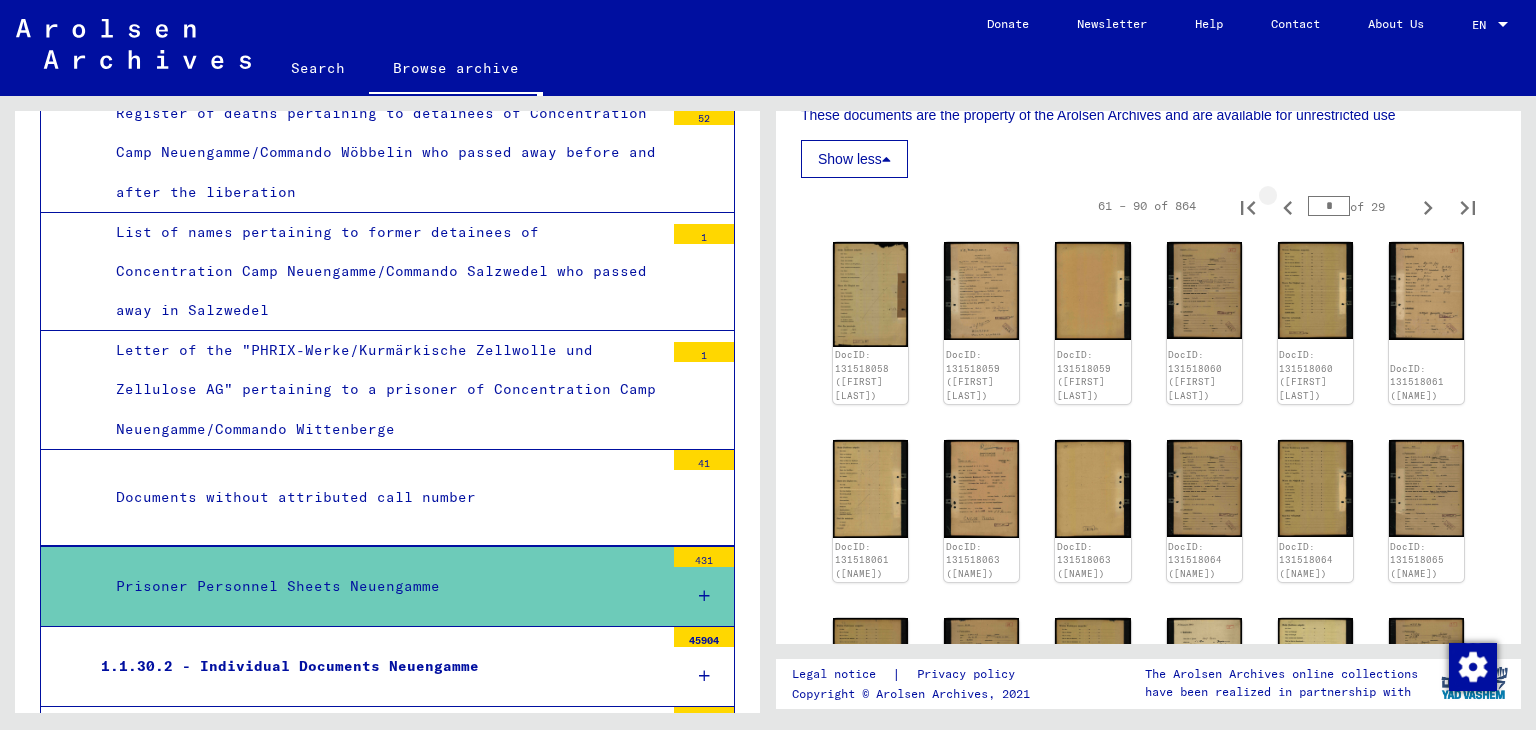 click 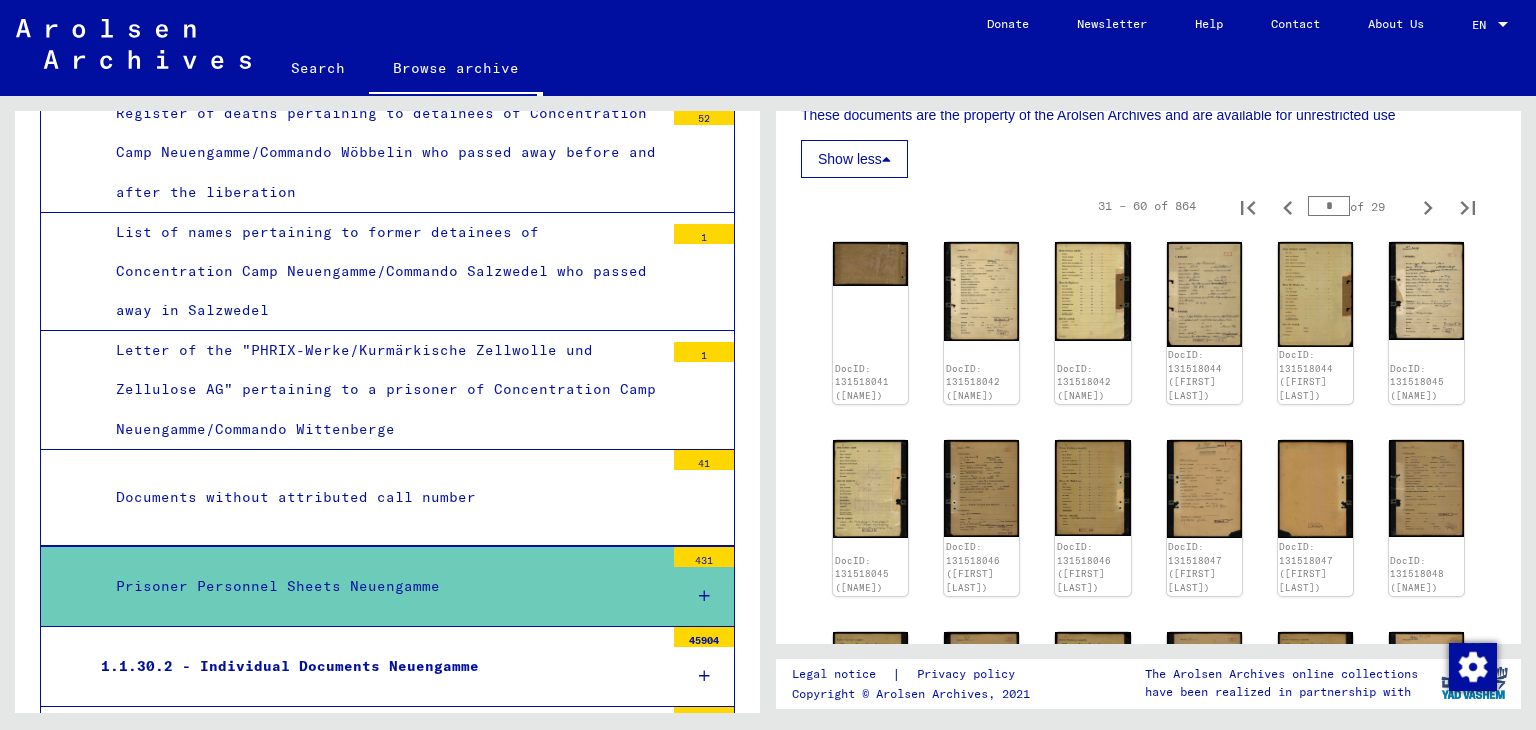 click 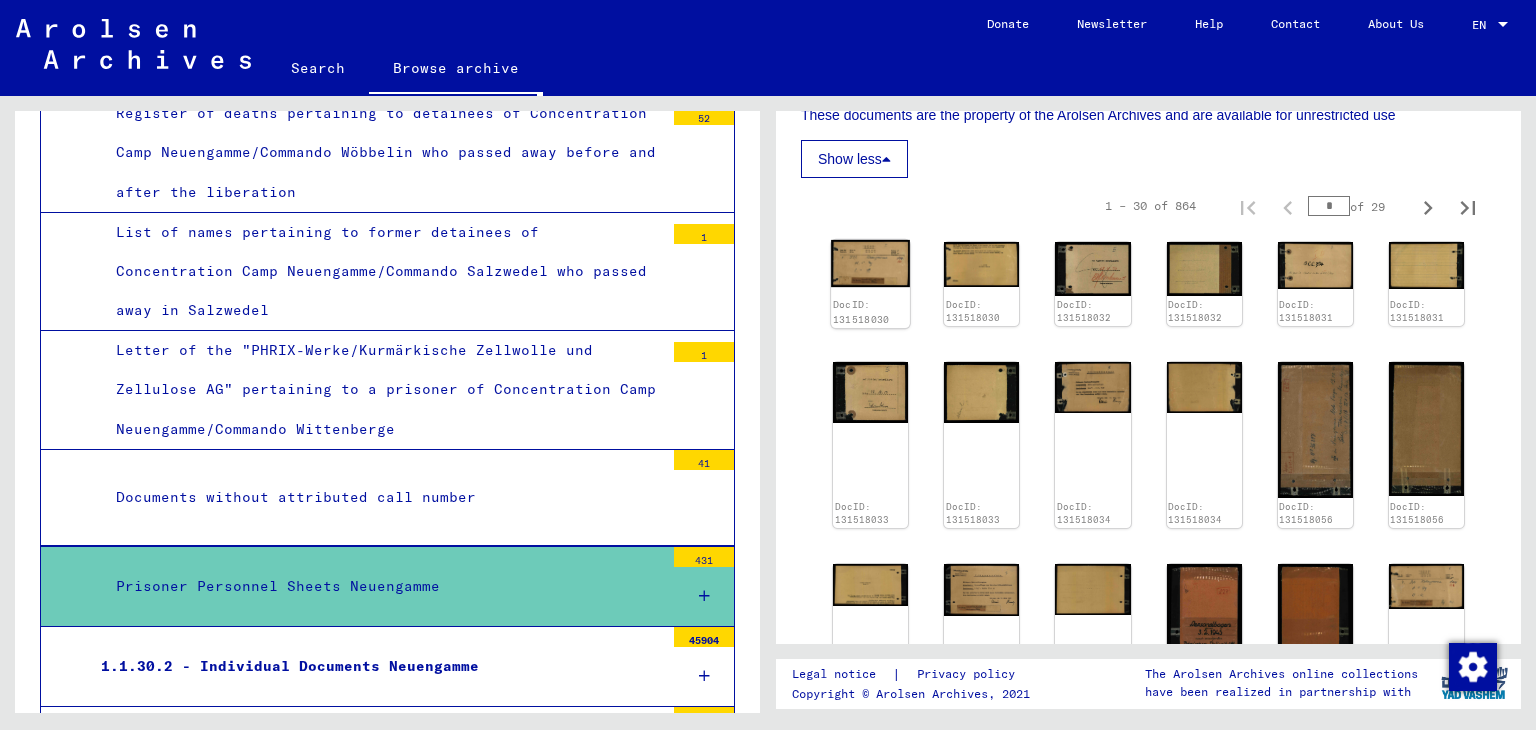 click on "DocID: 131518030" 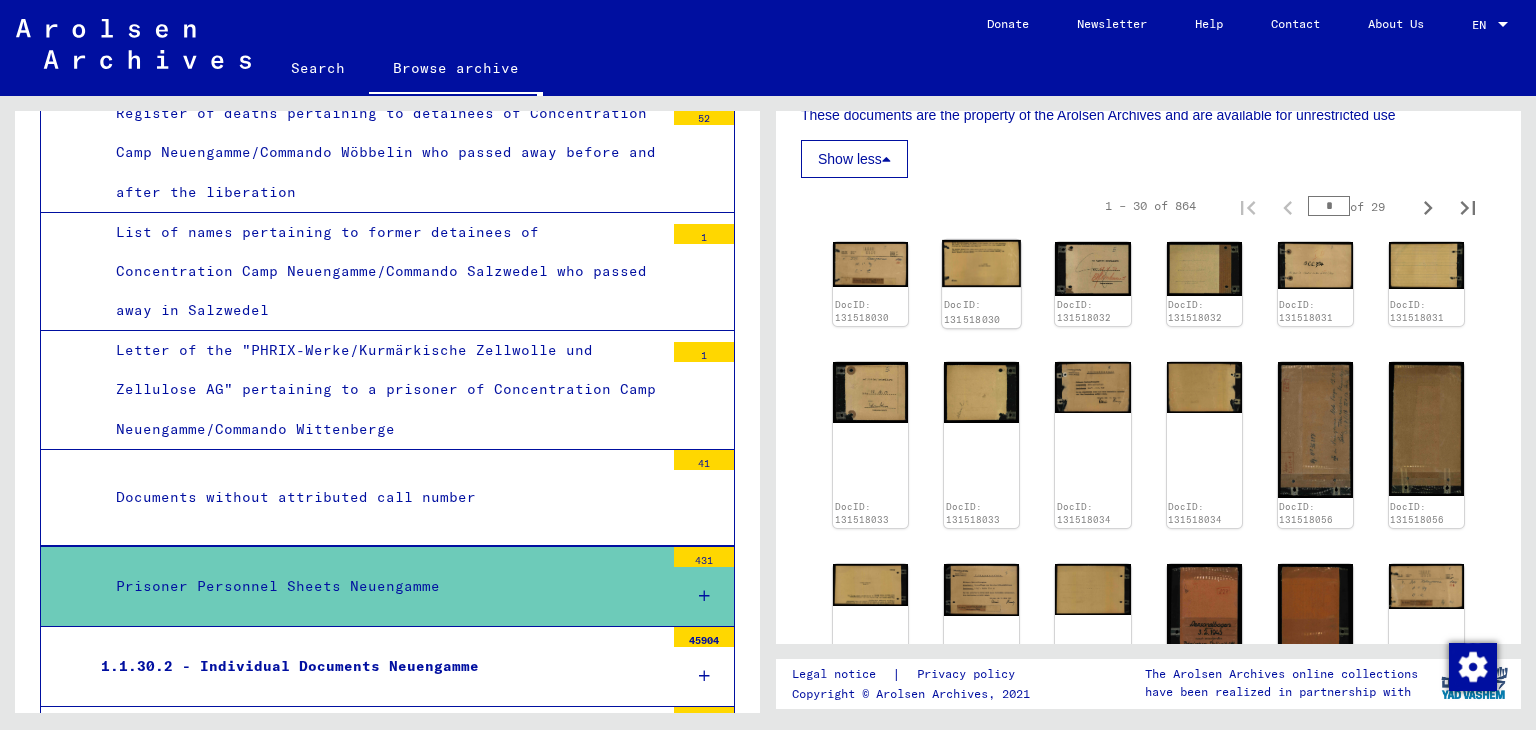 click 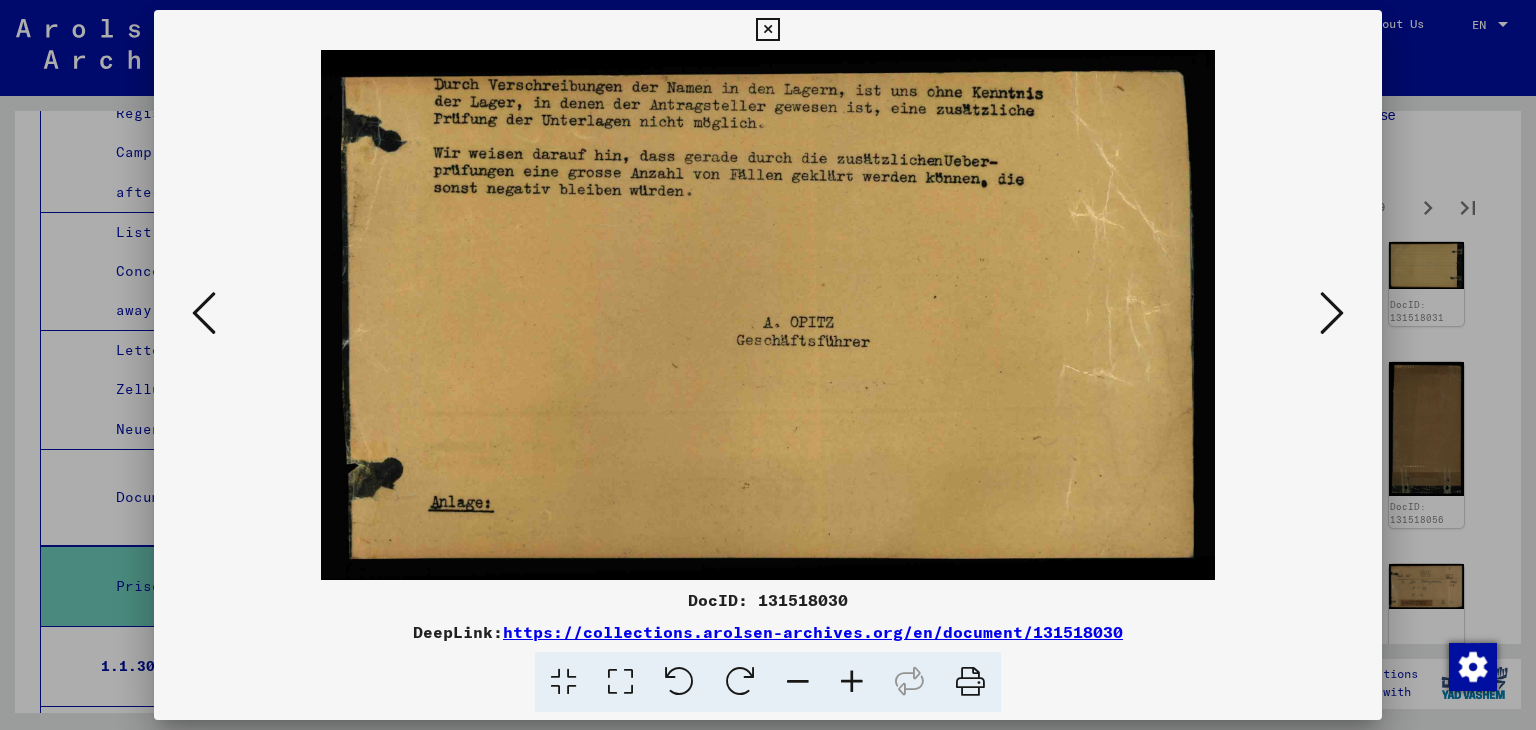 click at bounding box center (1332, 314) 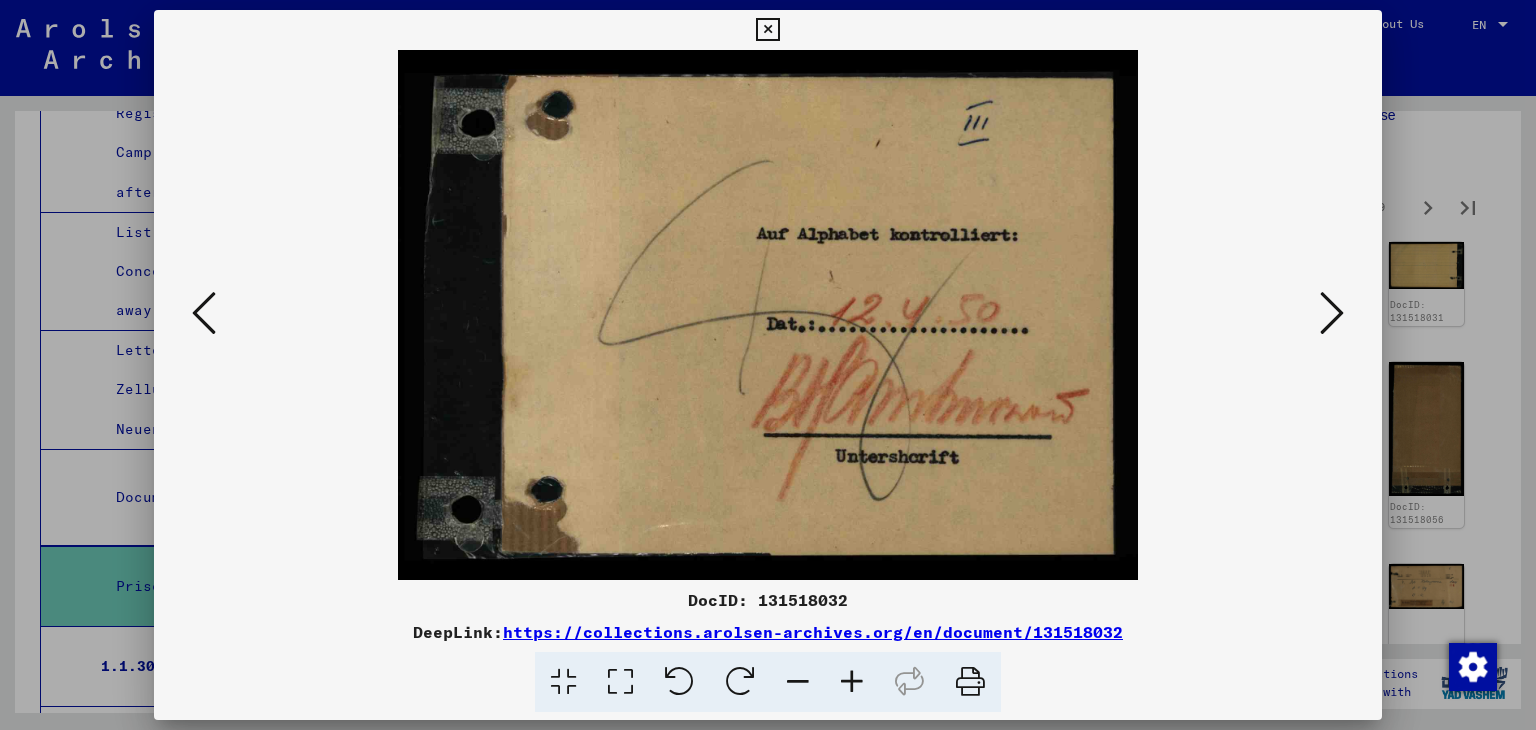 click at bounding box center [1332, 314] 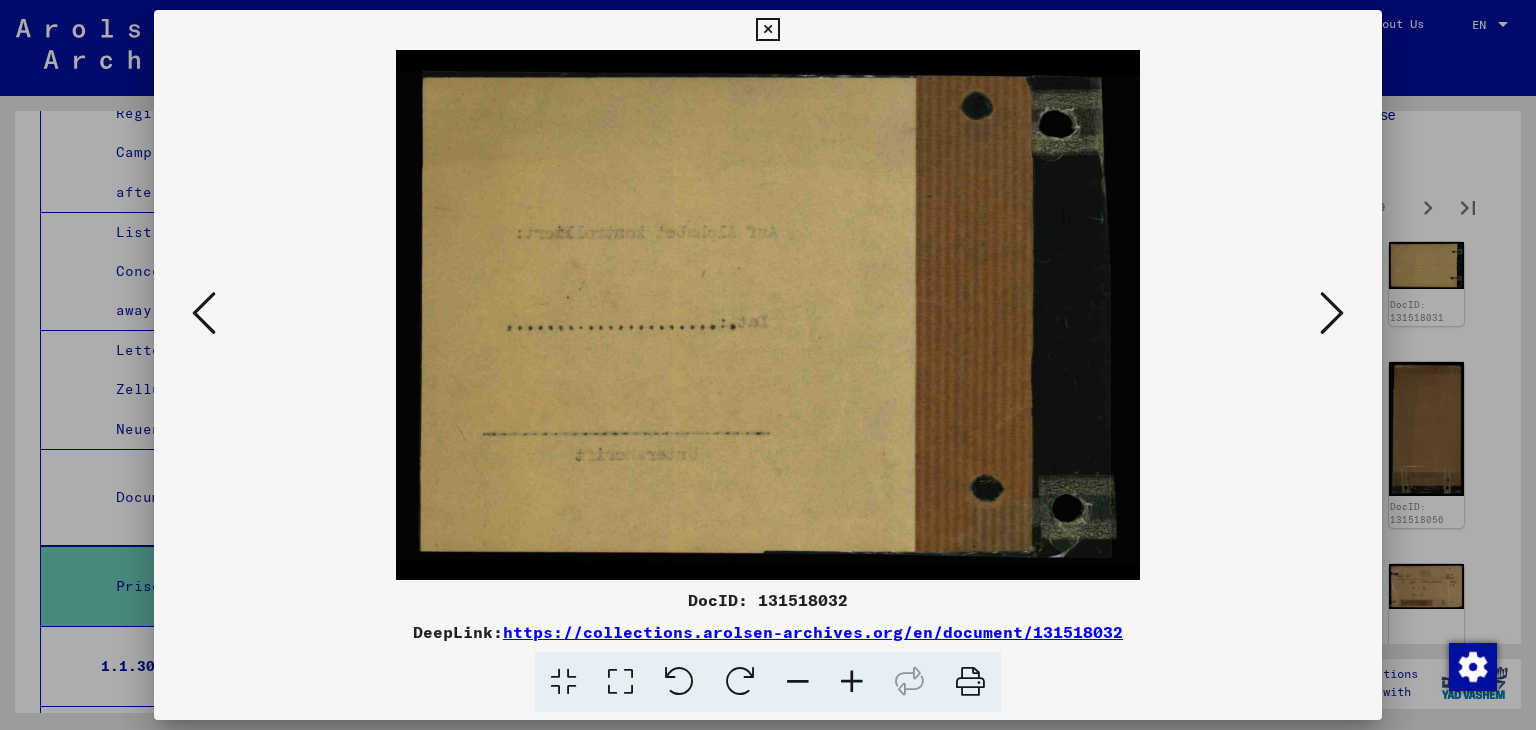 click at bounding box center (1332, 314) 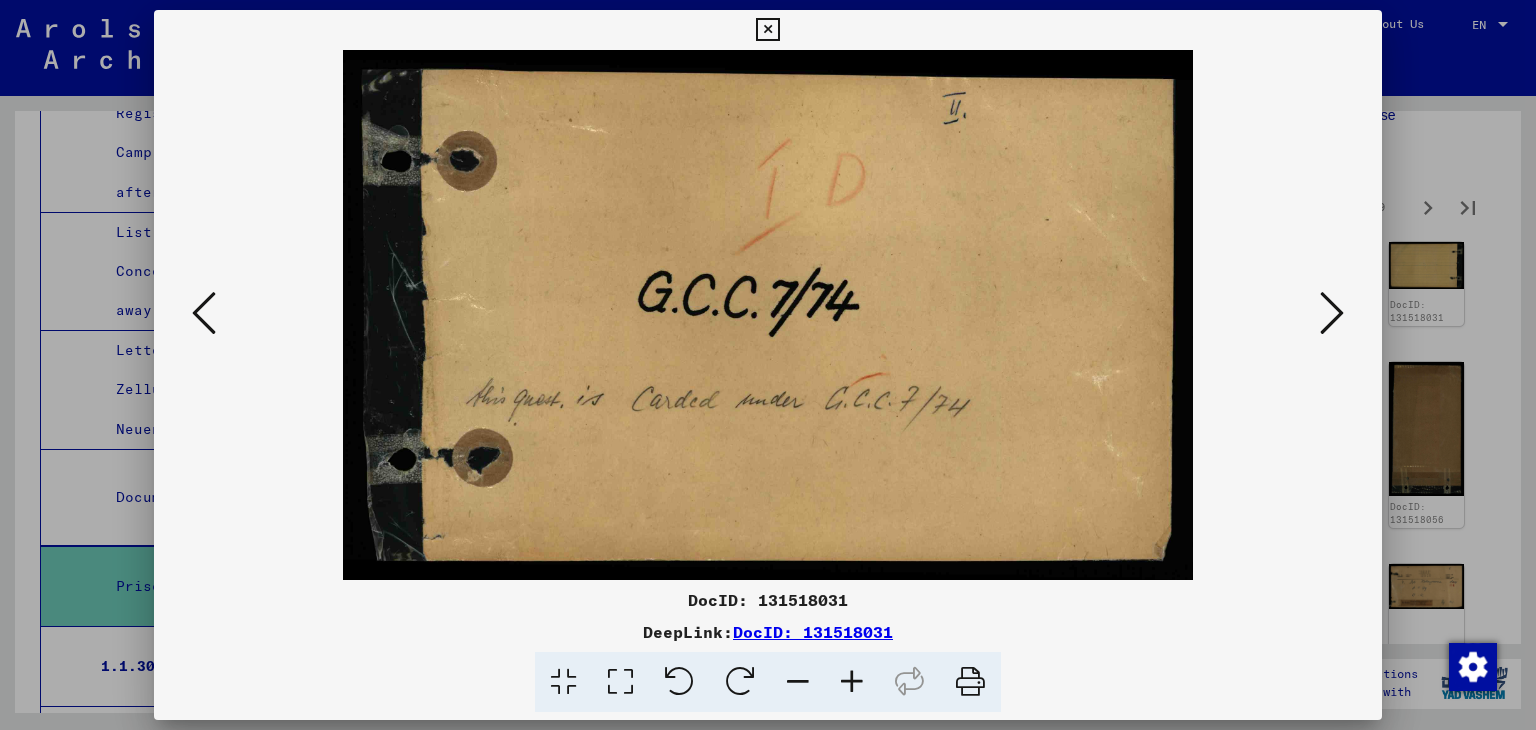 click at bounding box center (1332, 314) 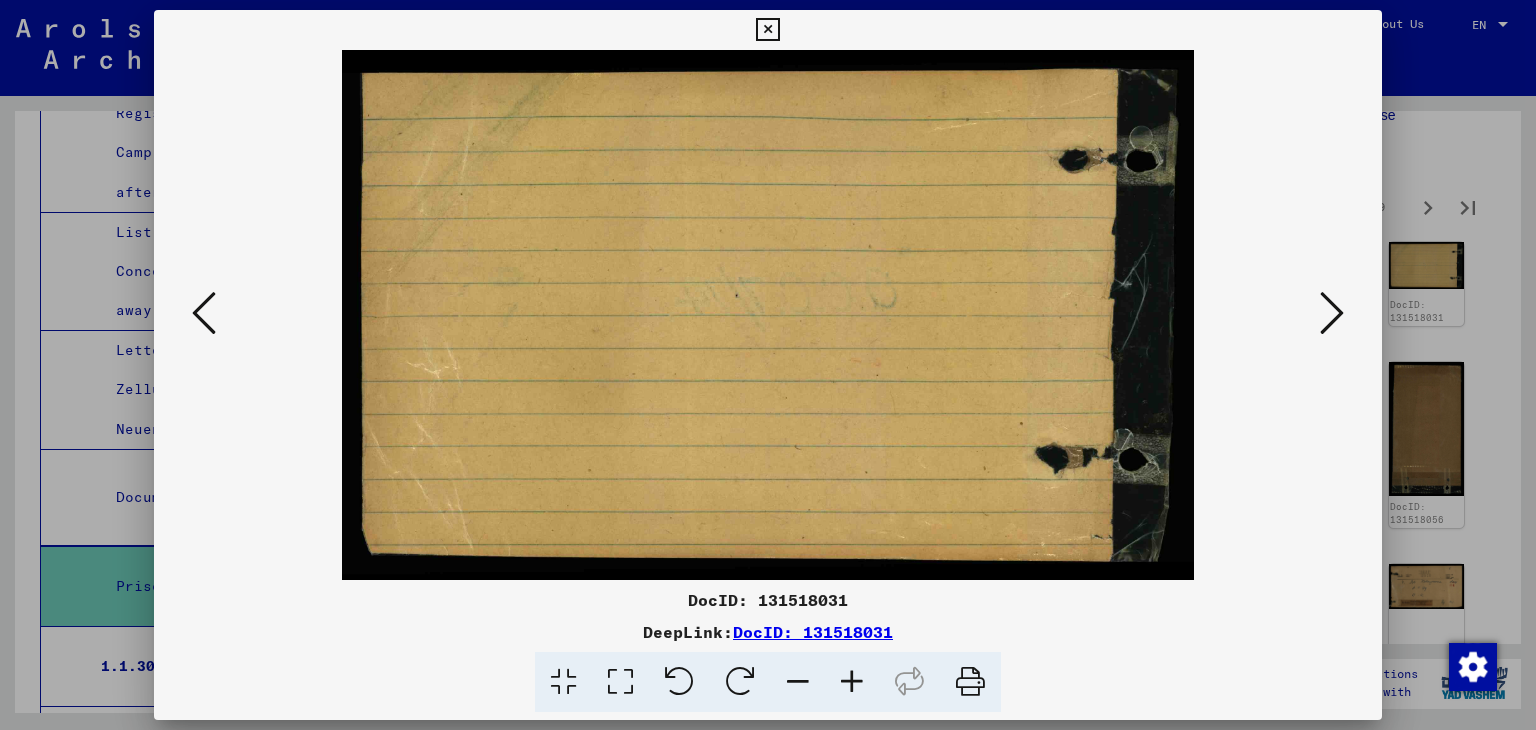 click at bounding box center [1332, 314] 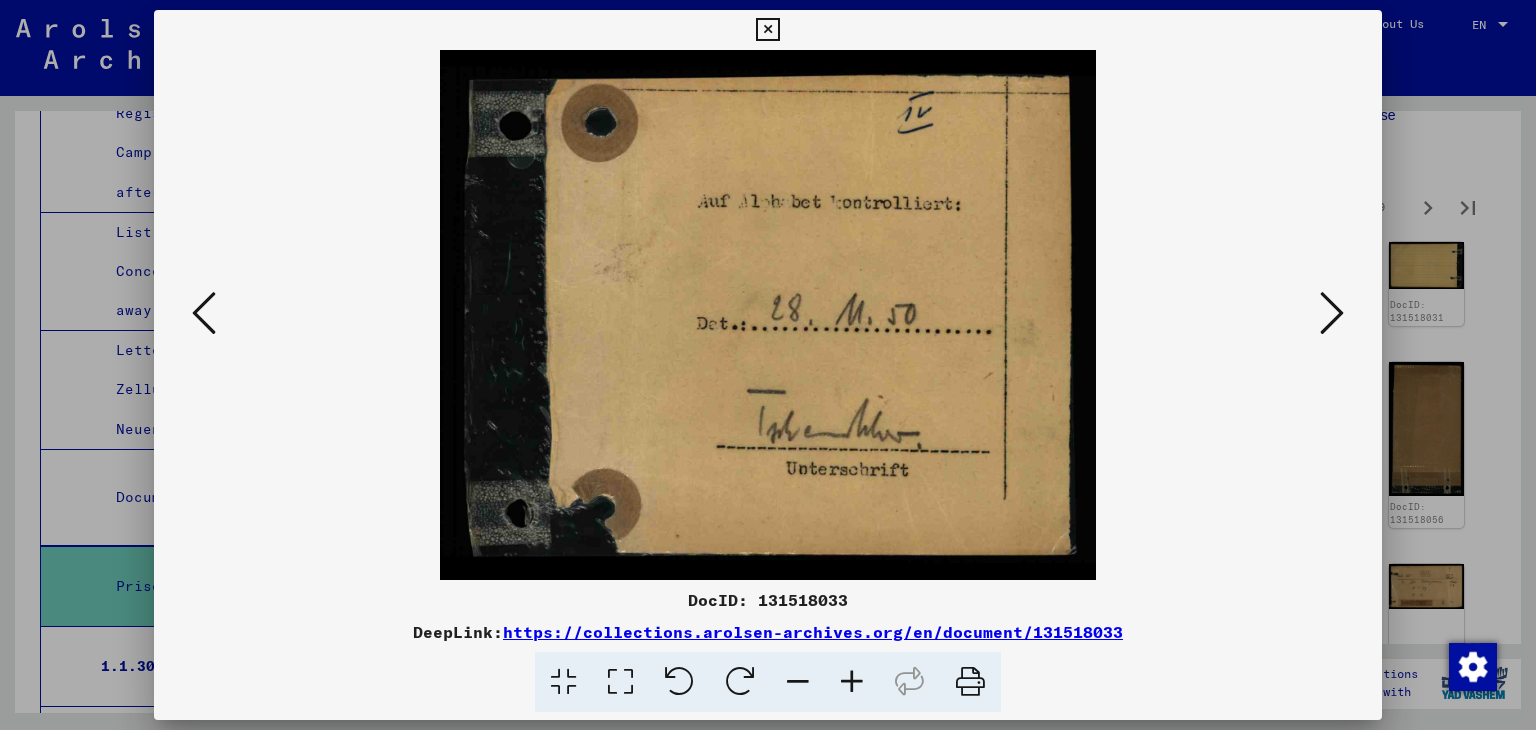click at bounding box center [1332, 314] 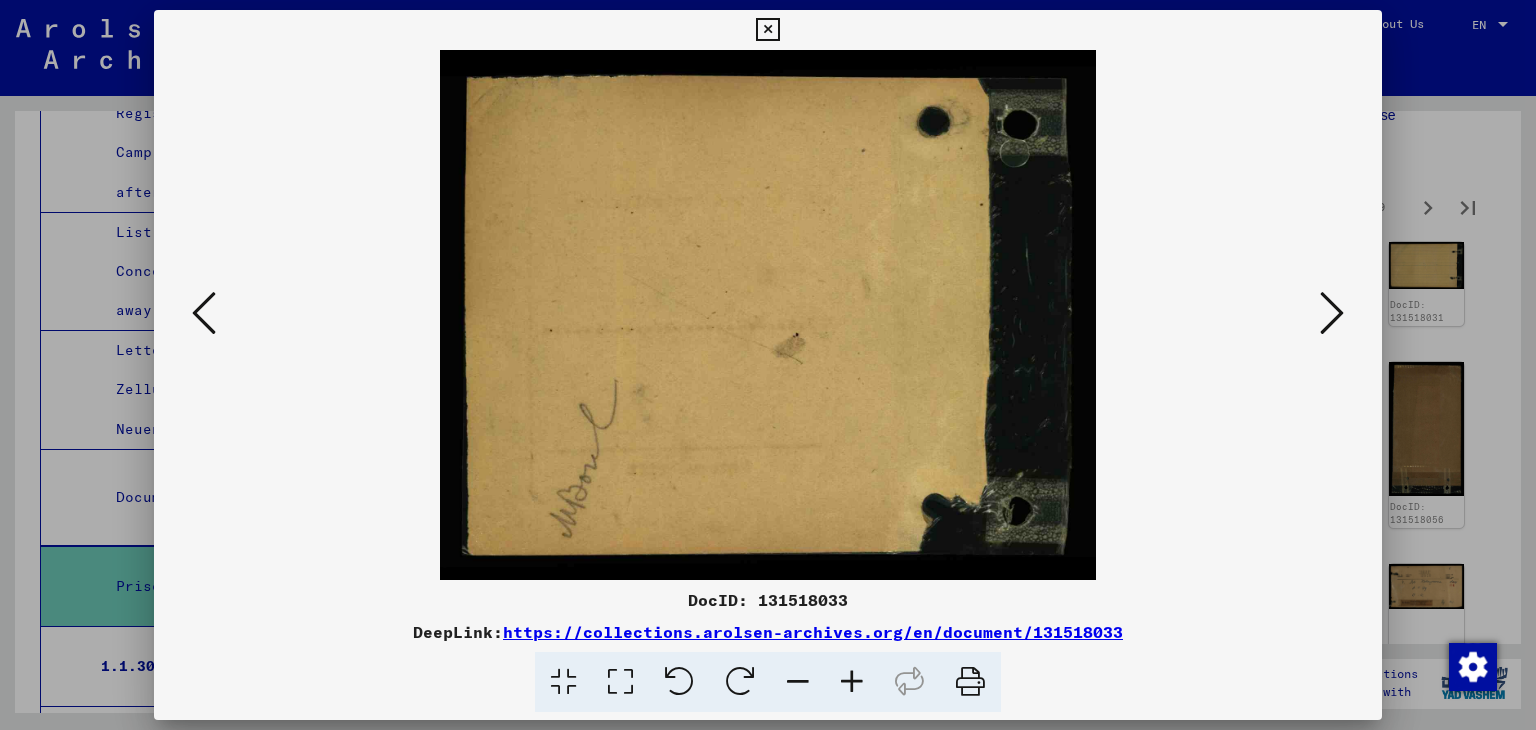 click at bounding box center (1332, 314) 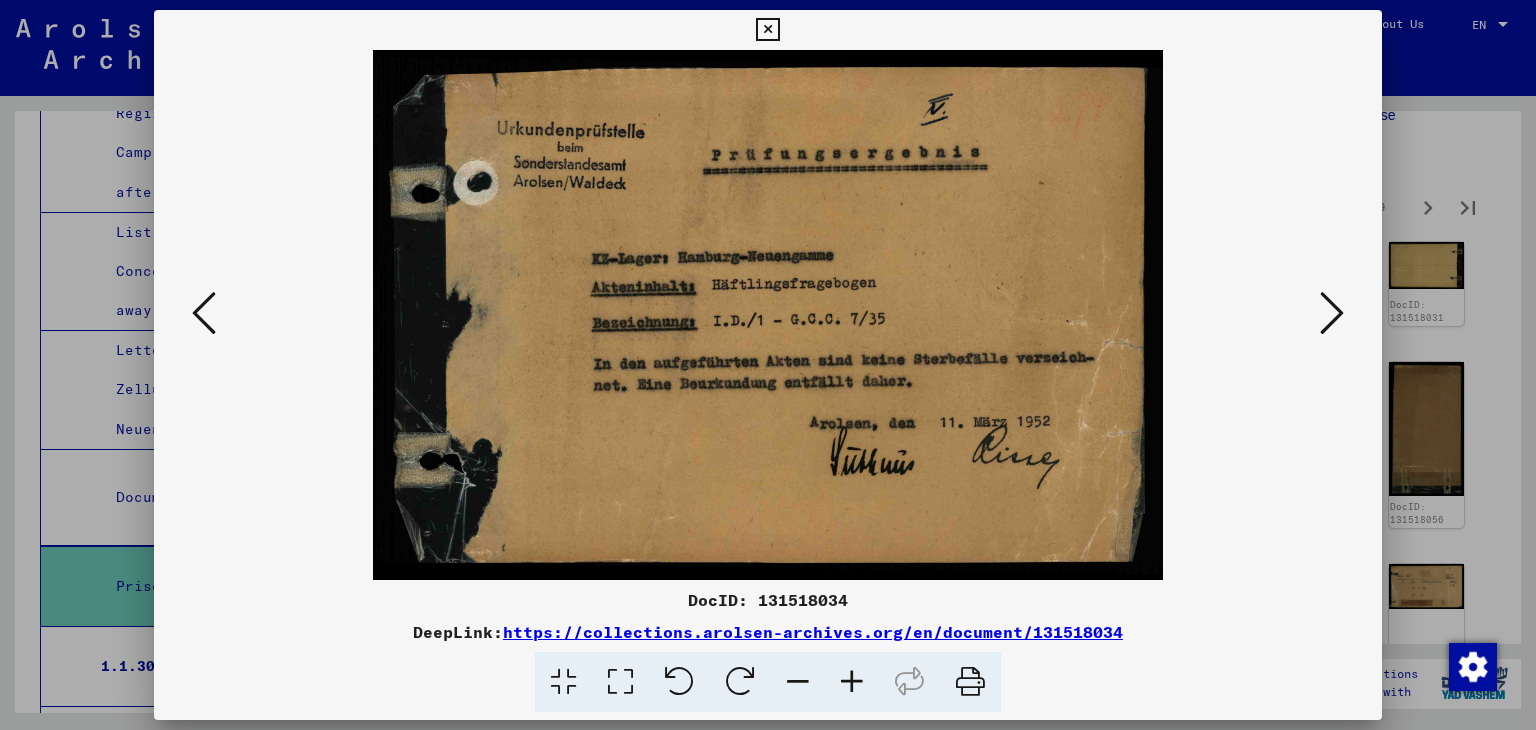 click at bounding box center (1332, 314) 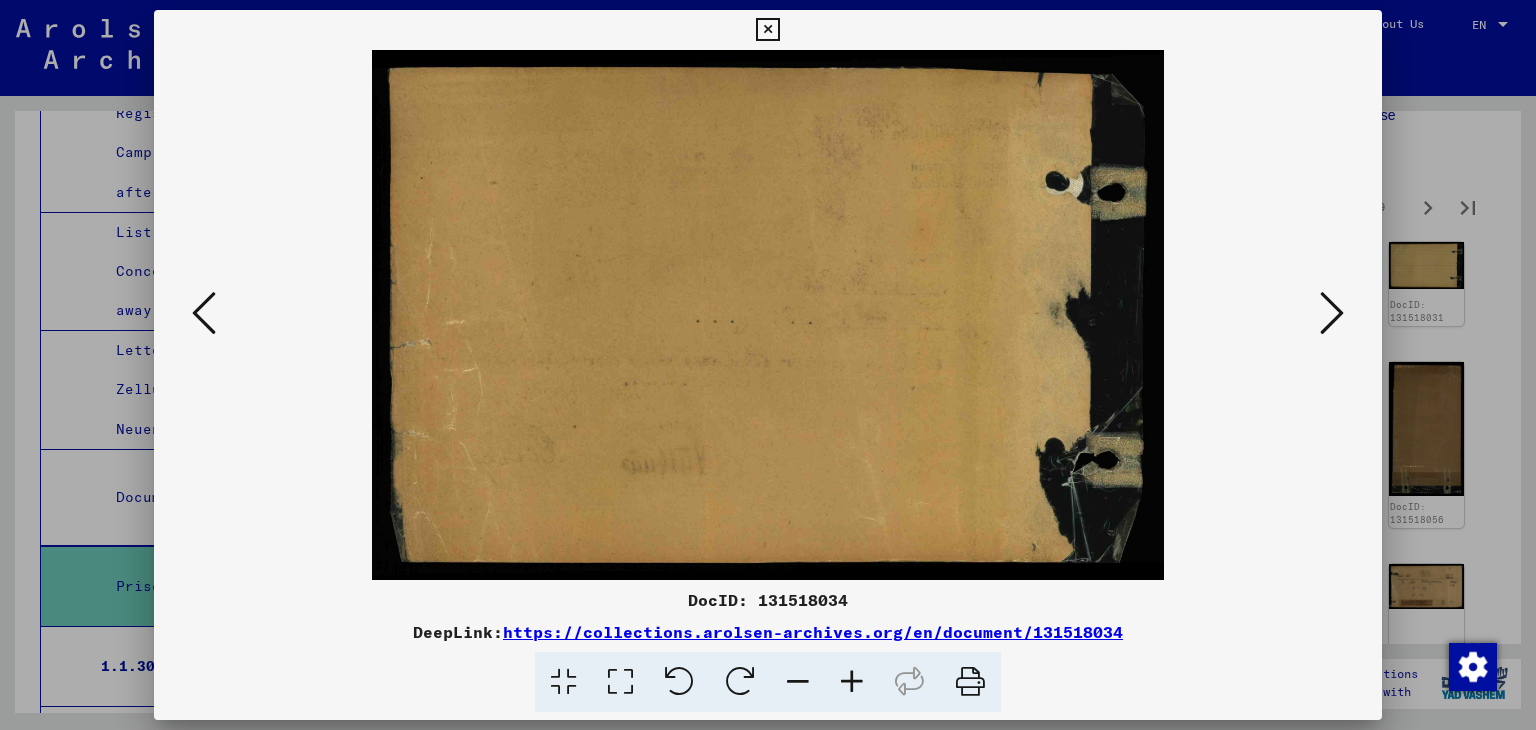 click at bounding box center [1332, 314] 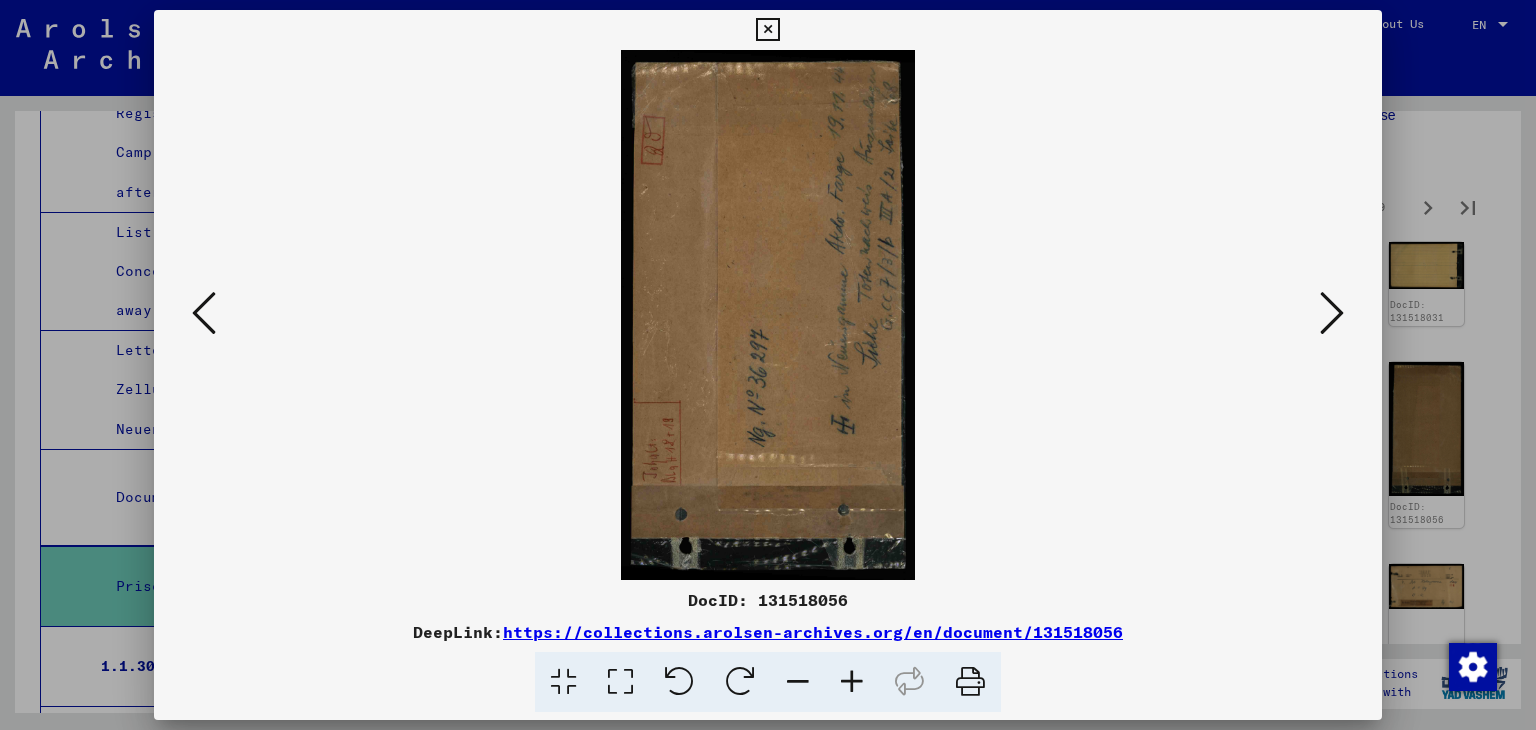 click at bounding box center (1332, 314) 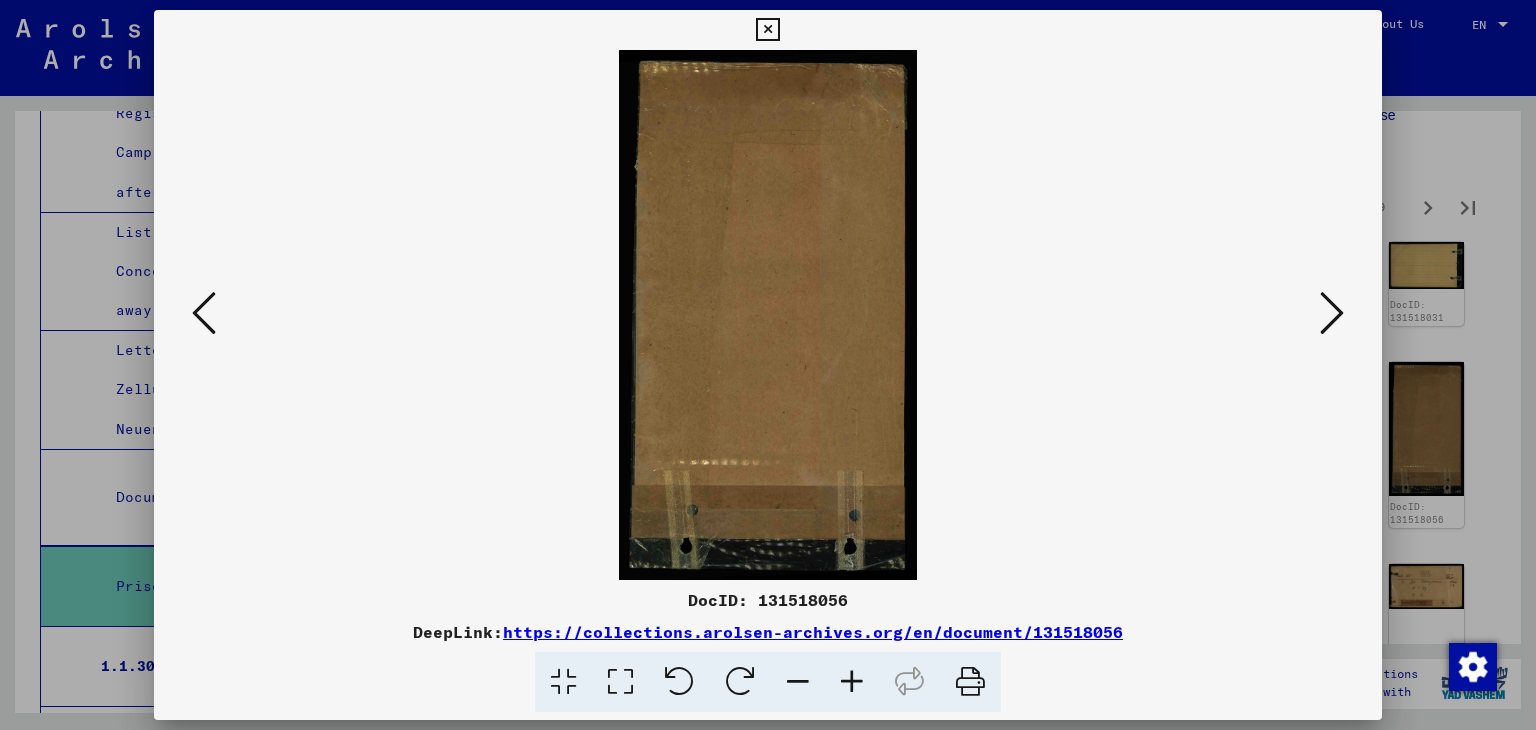 click at bounding box center (1332, 314) 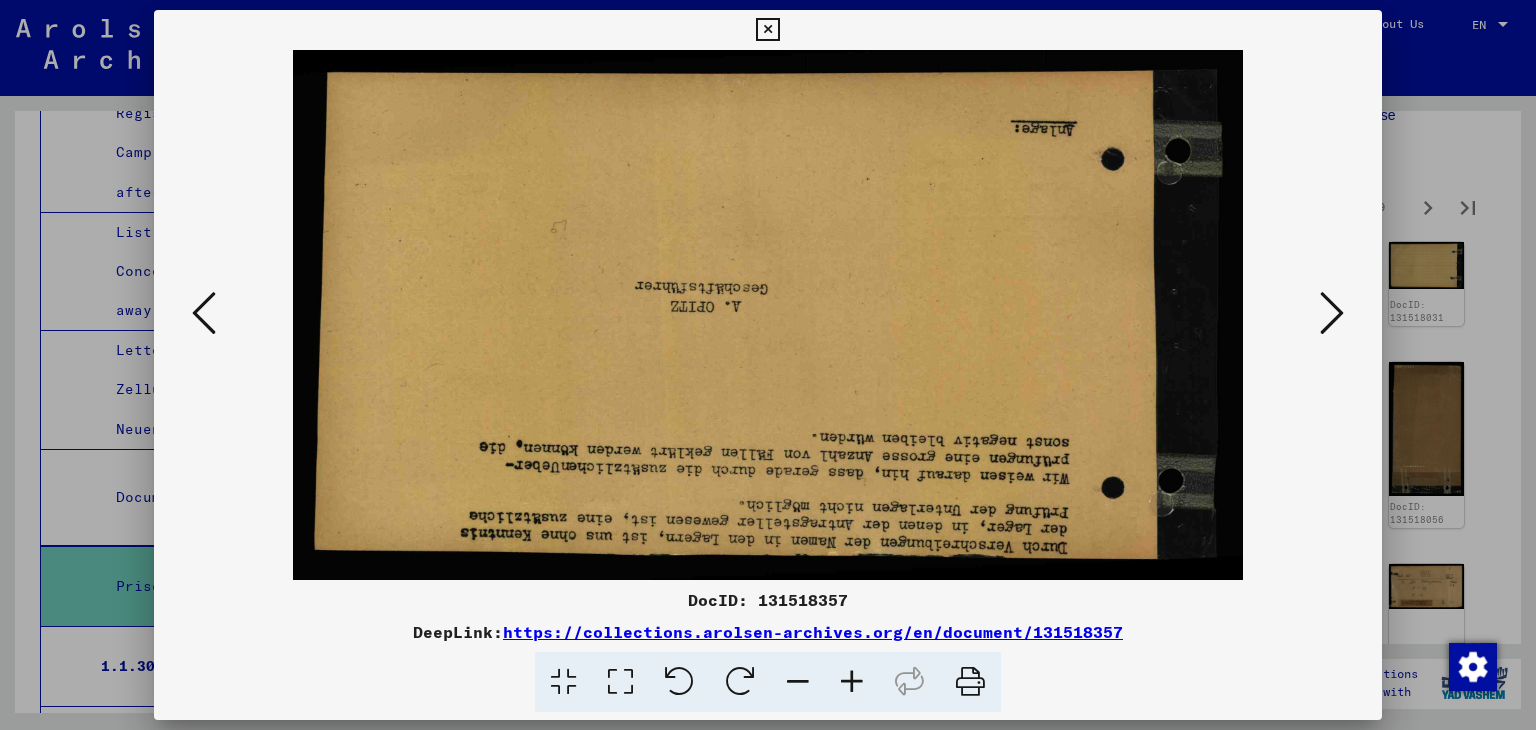 click at bounding box center (1332, 314) 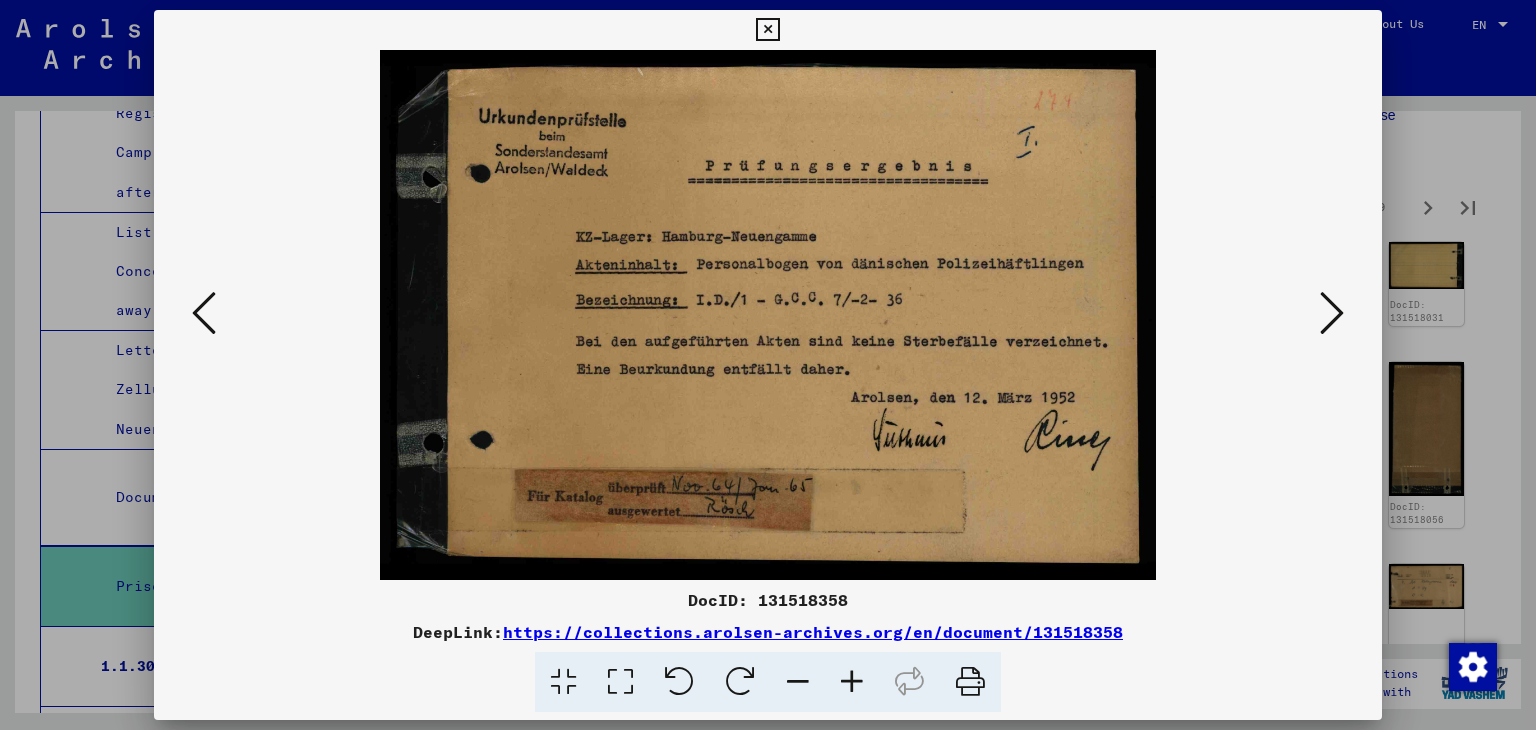 click at bounding box center [1332, 314] 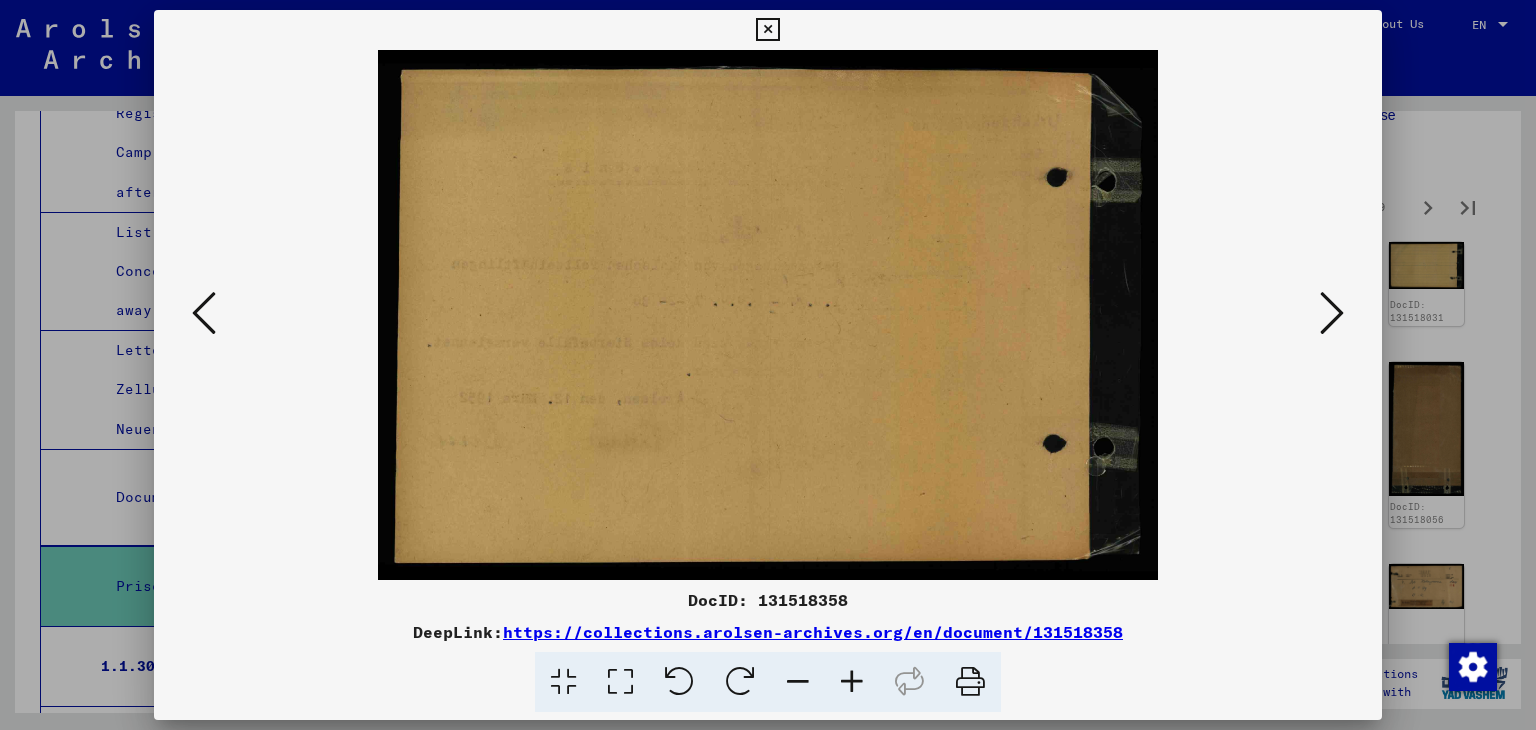 click at bounding box center (1332, 314) 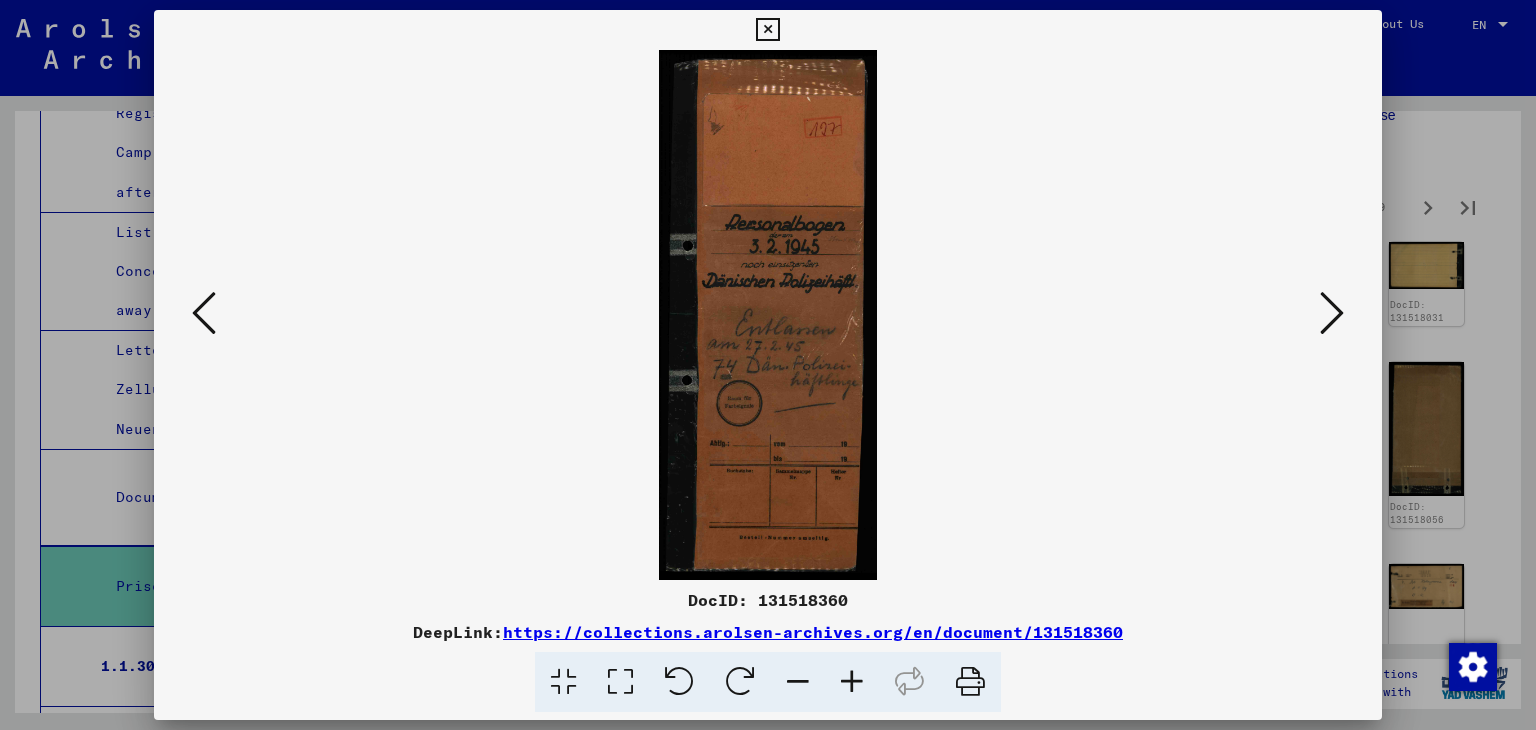 click at bounding box center [1332, 314] 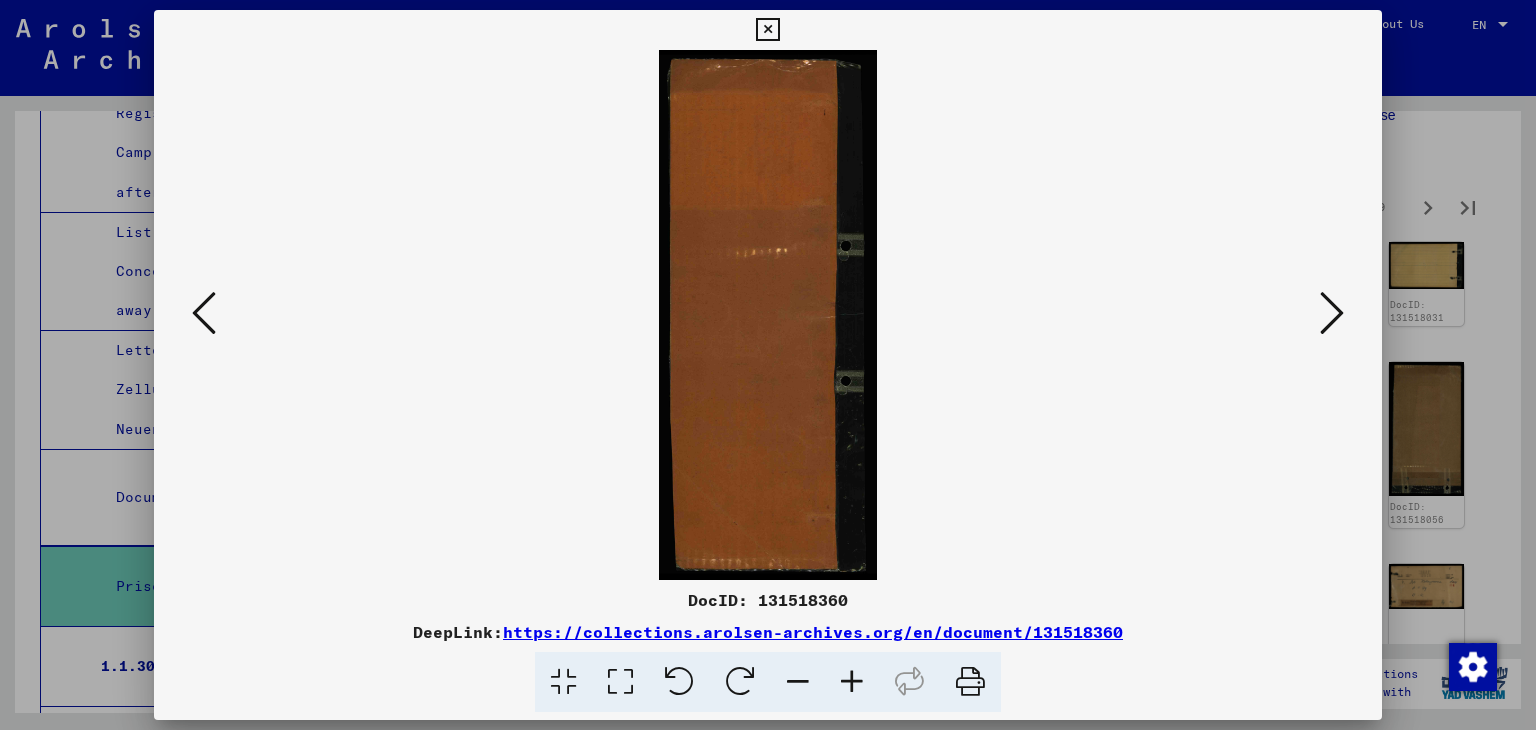click at bounding box center [1332, 314] 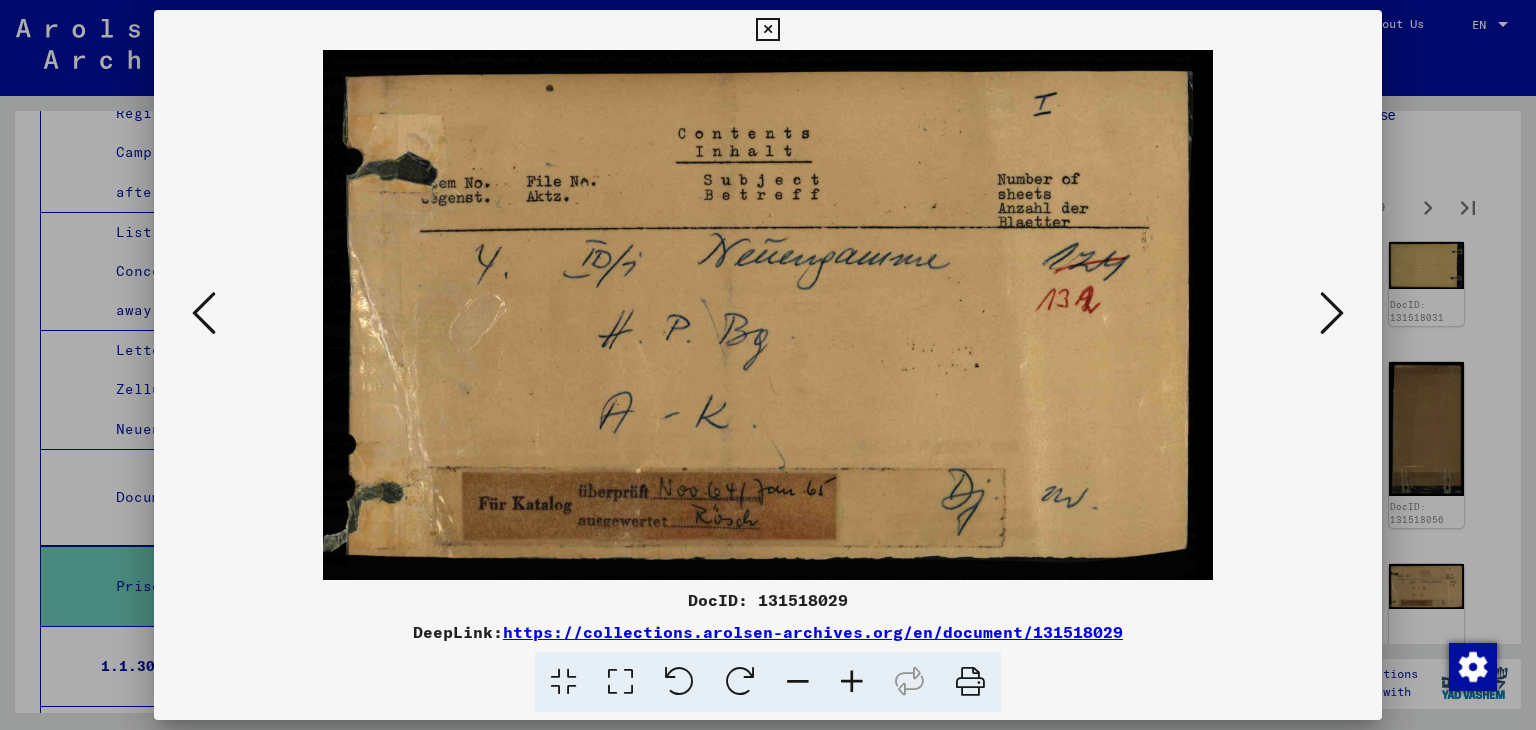 click at bounding box center (1332, 314) 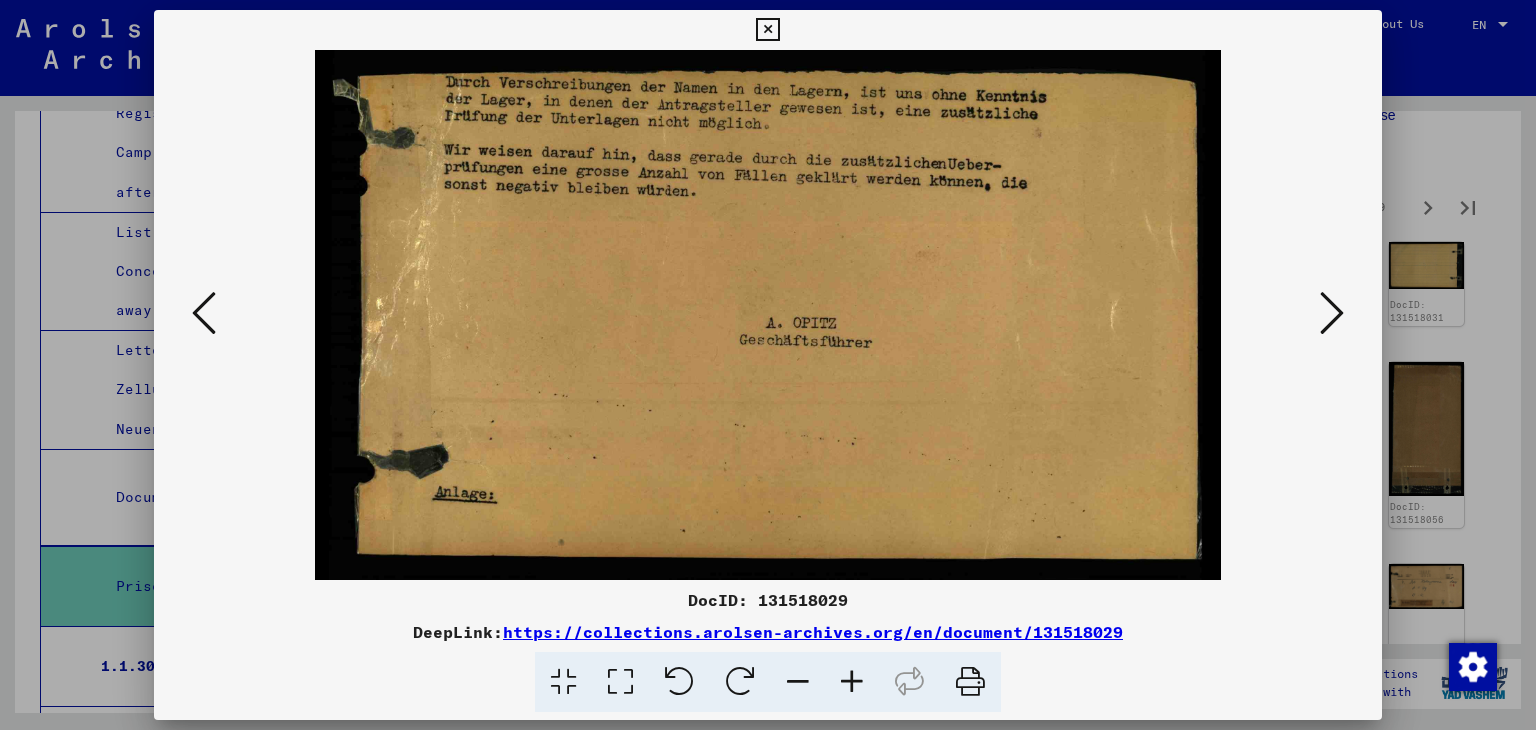 click at bounding box center [1332, 314] 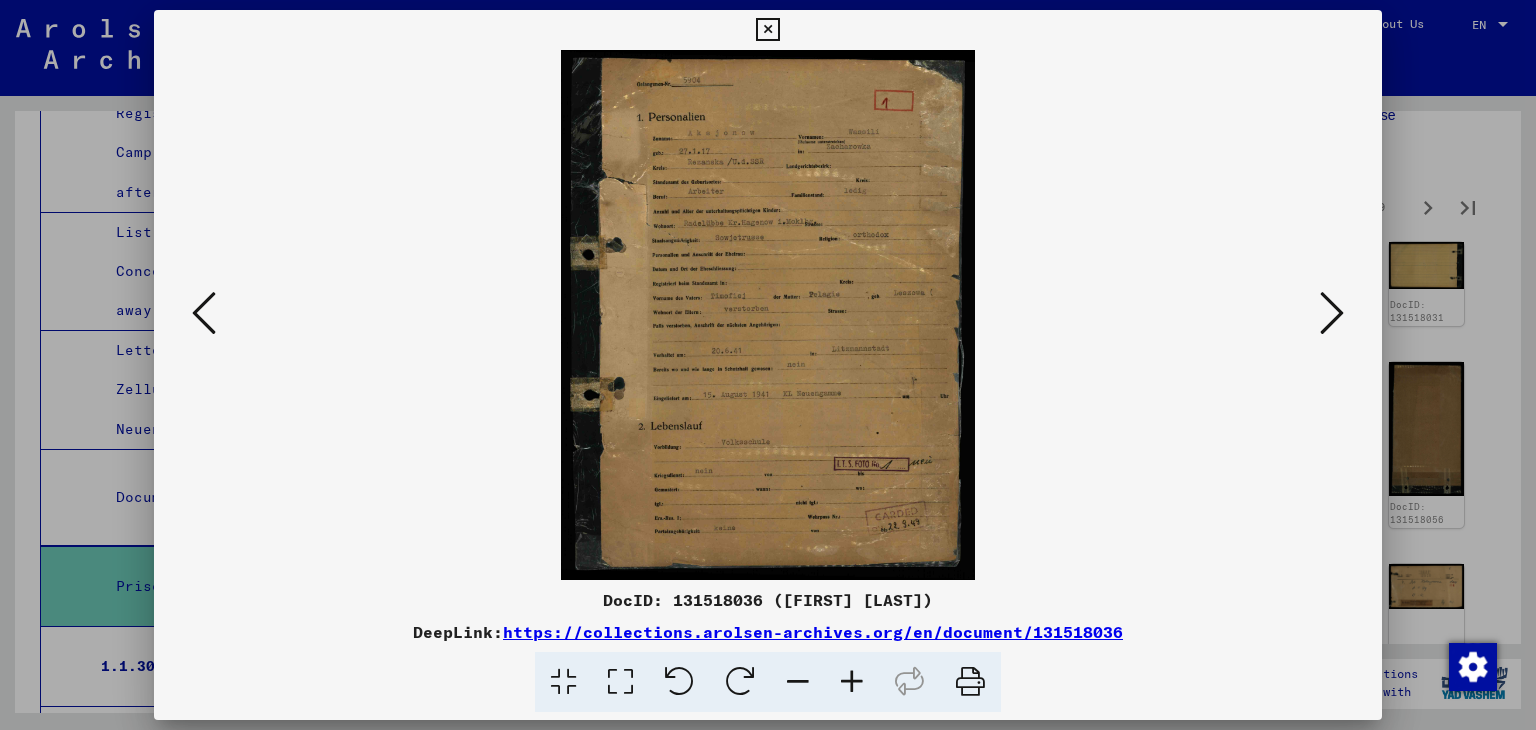 click at bounding box center [1332, 314] 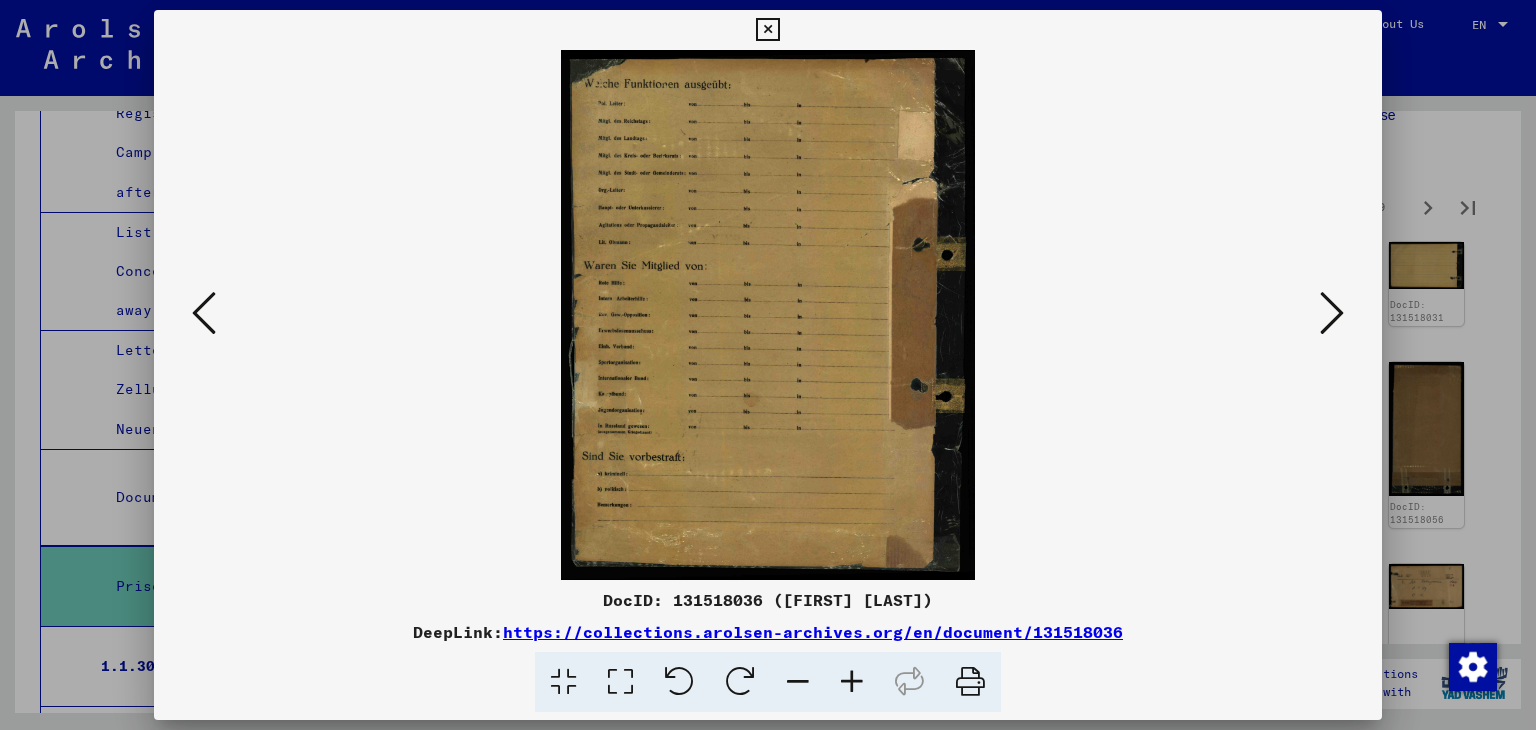 click at bounding box center (1332, 314) 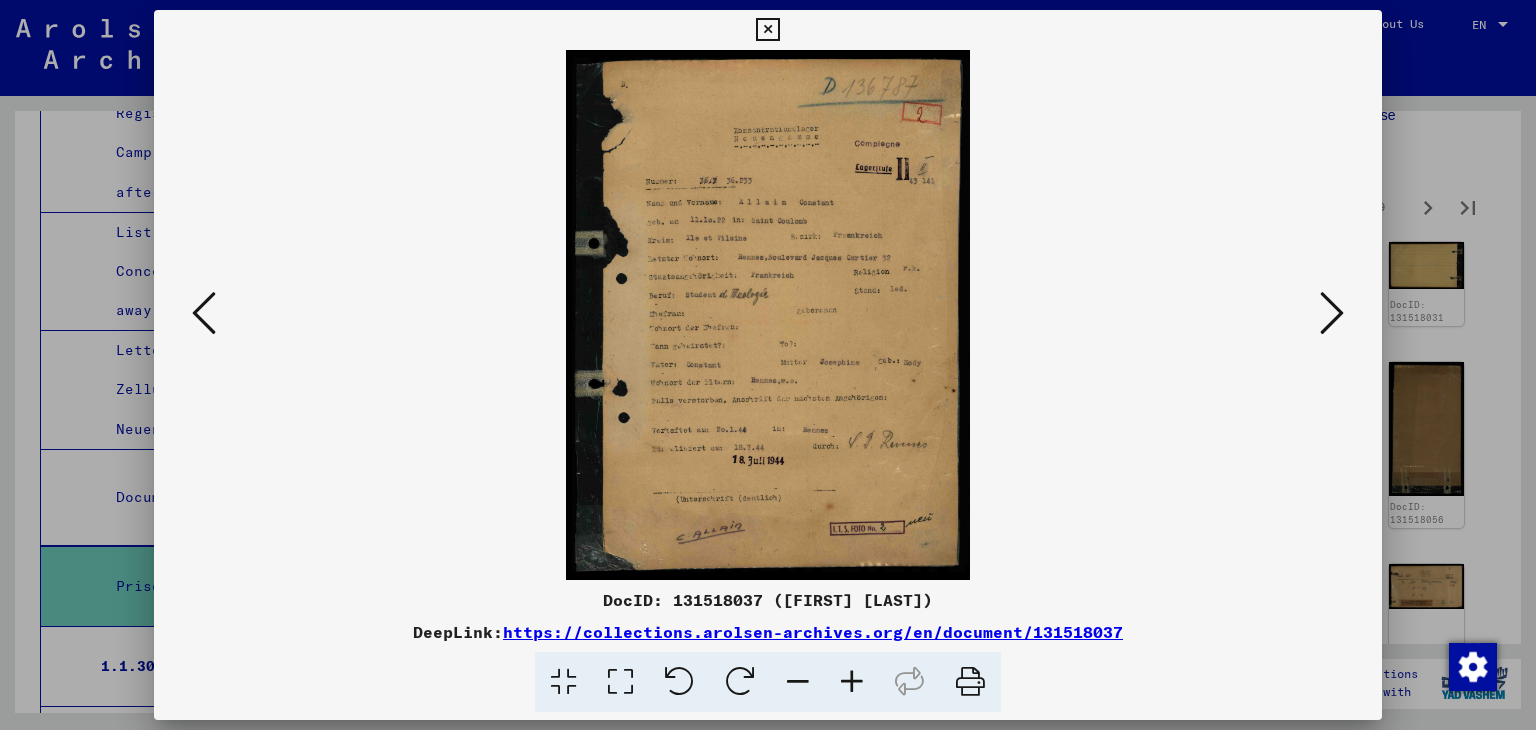 click at bounding box center [1332, 314] 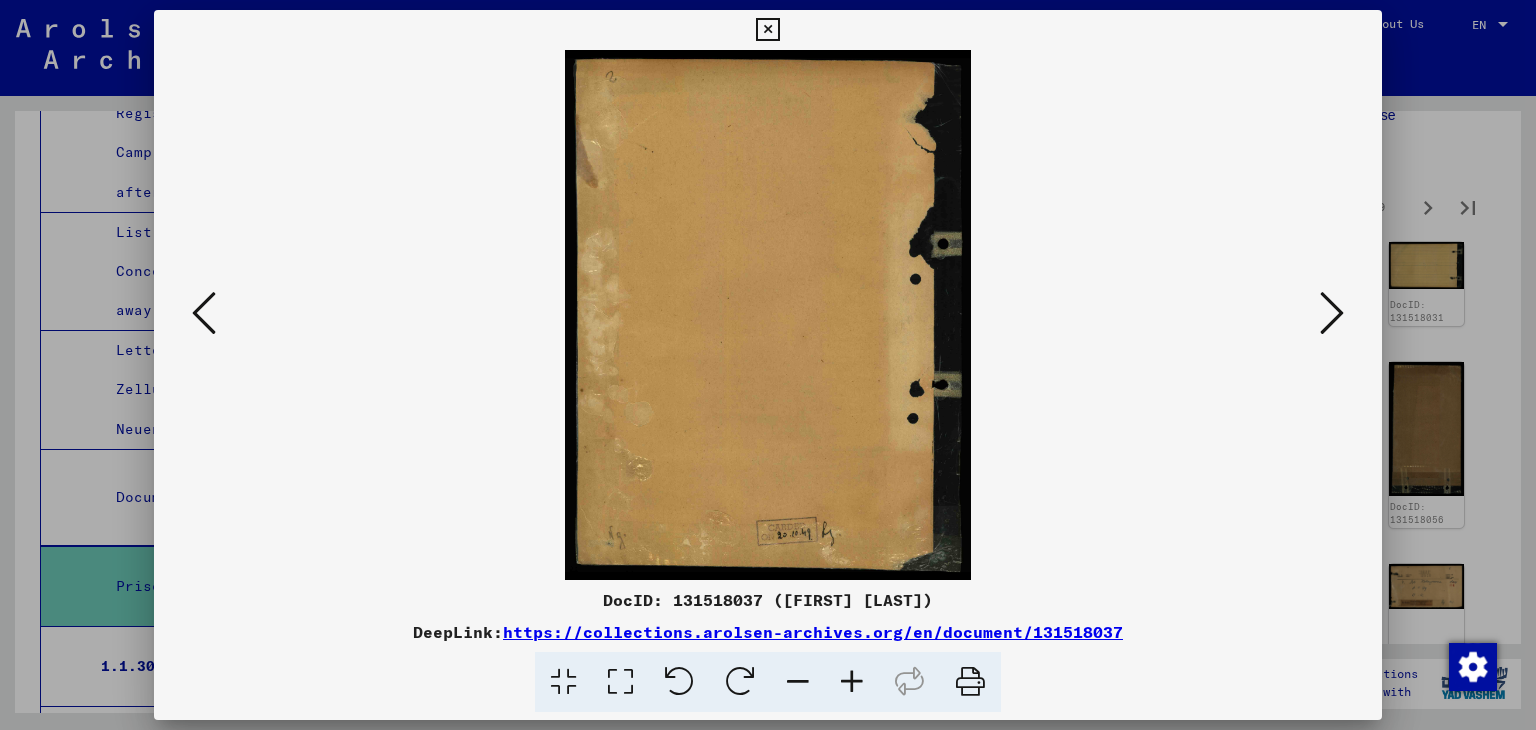 click at bounding box center [1332, 314] 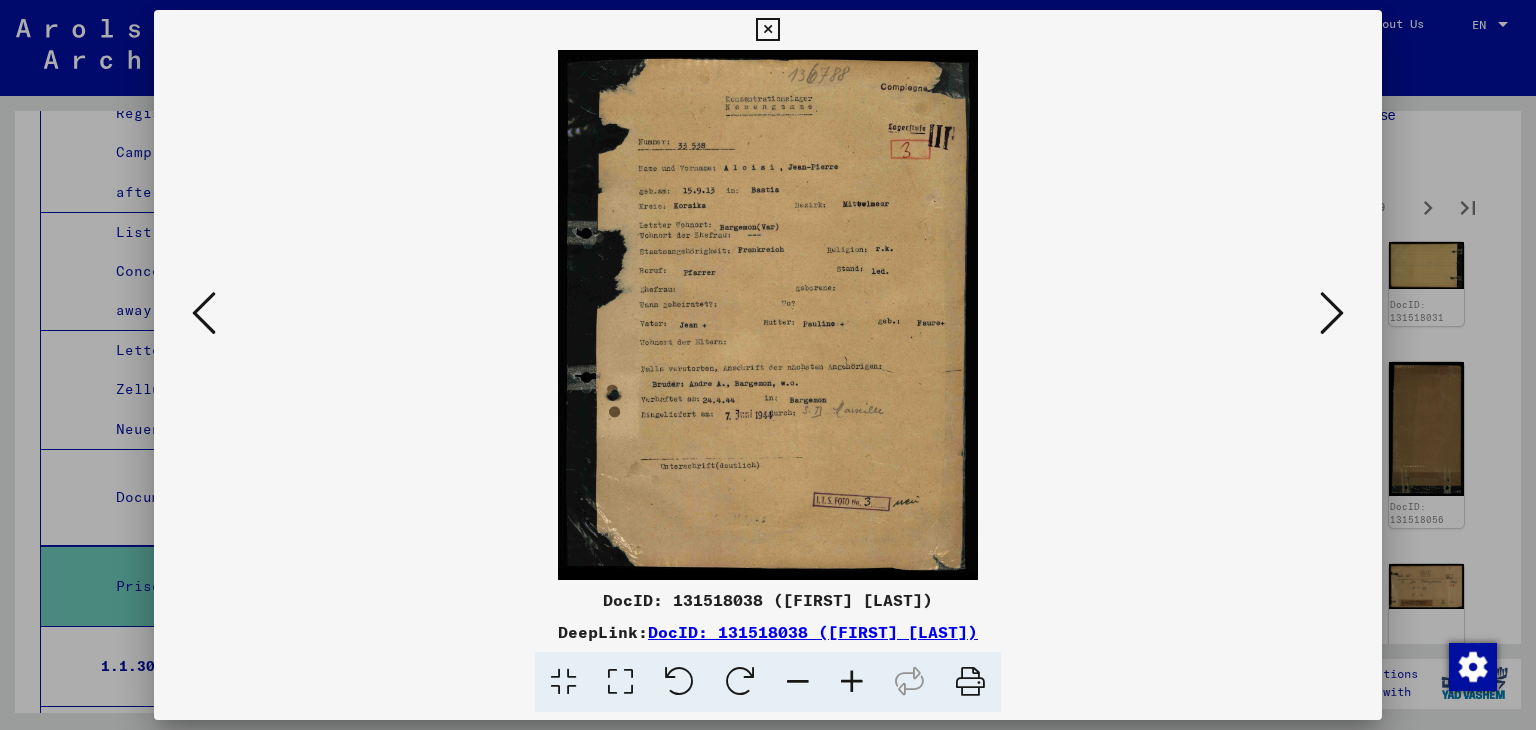 click at bounding box center [1332, 314] 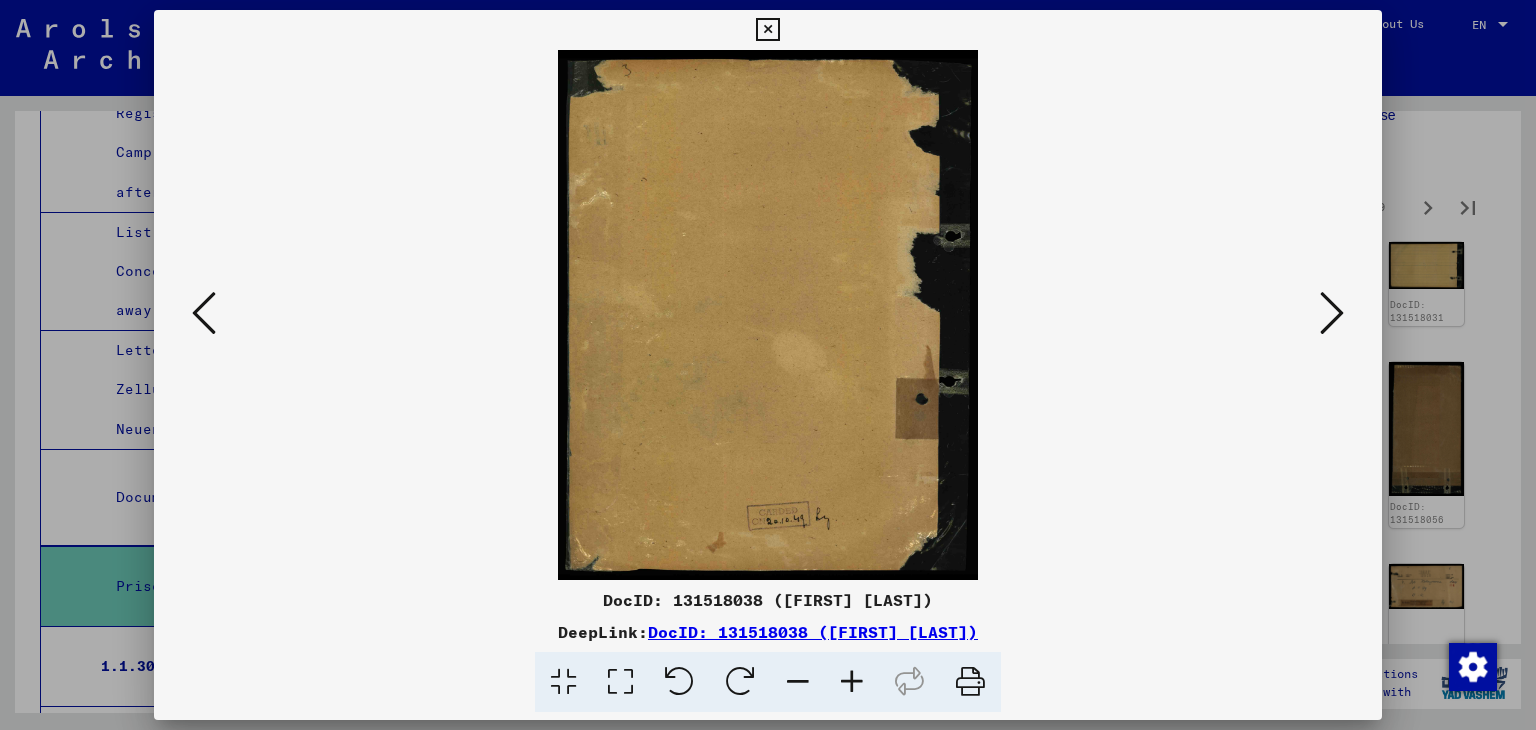 click at bounding box center (1332, 314) 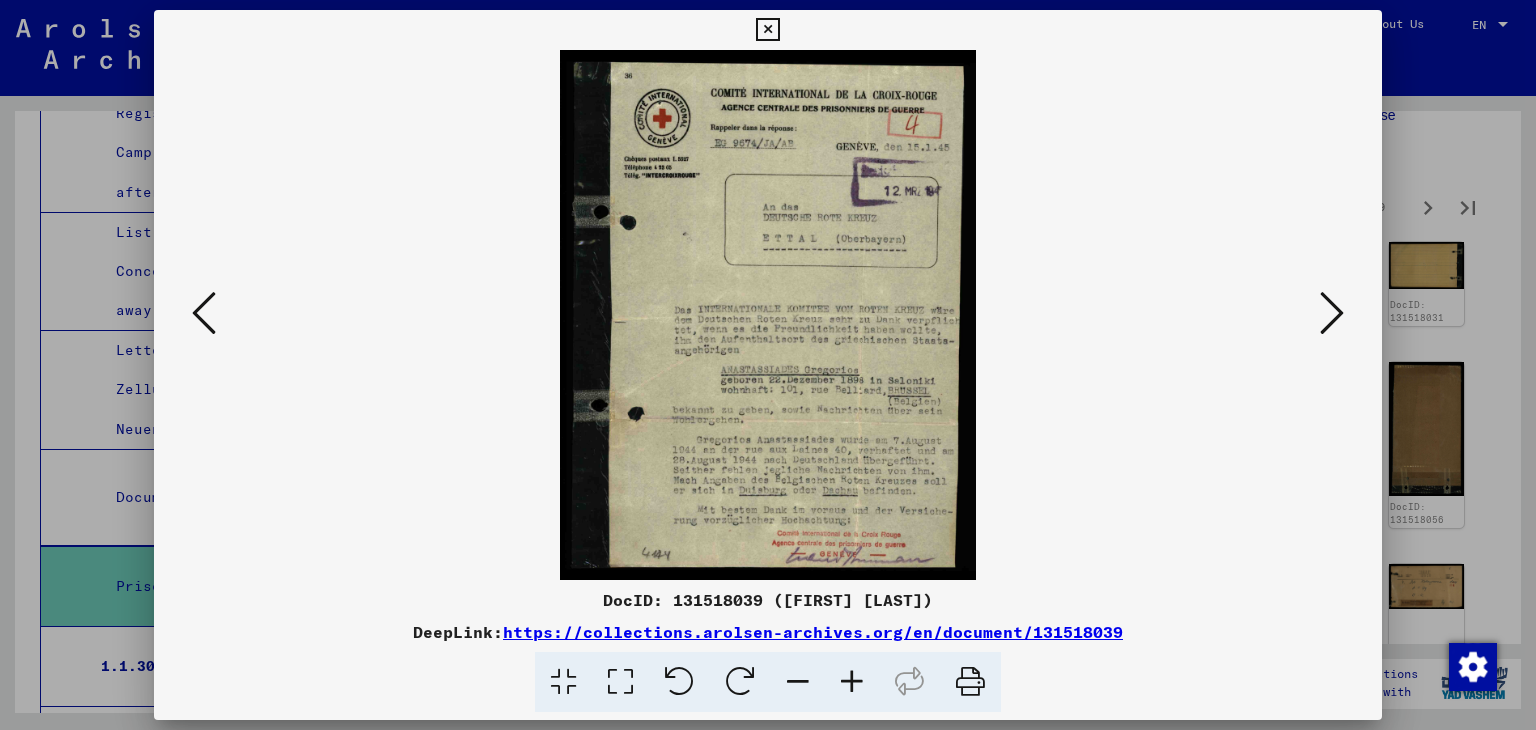 click at bounding box center (1332, 314) 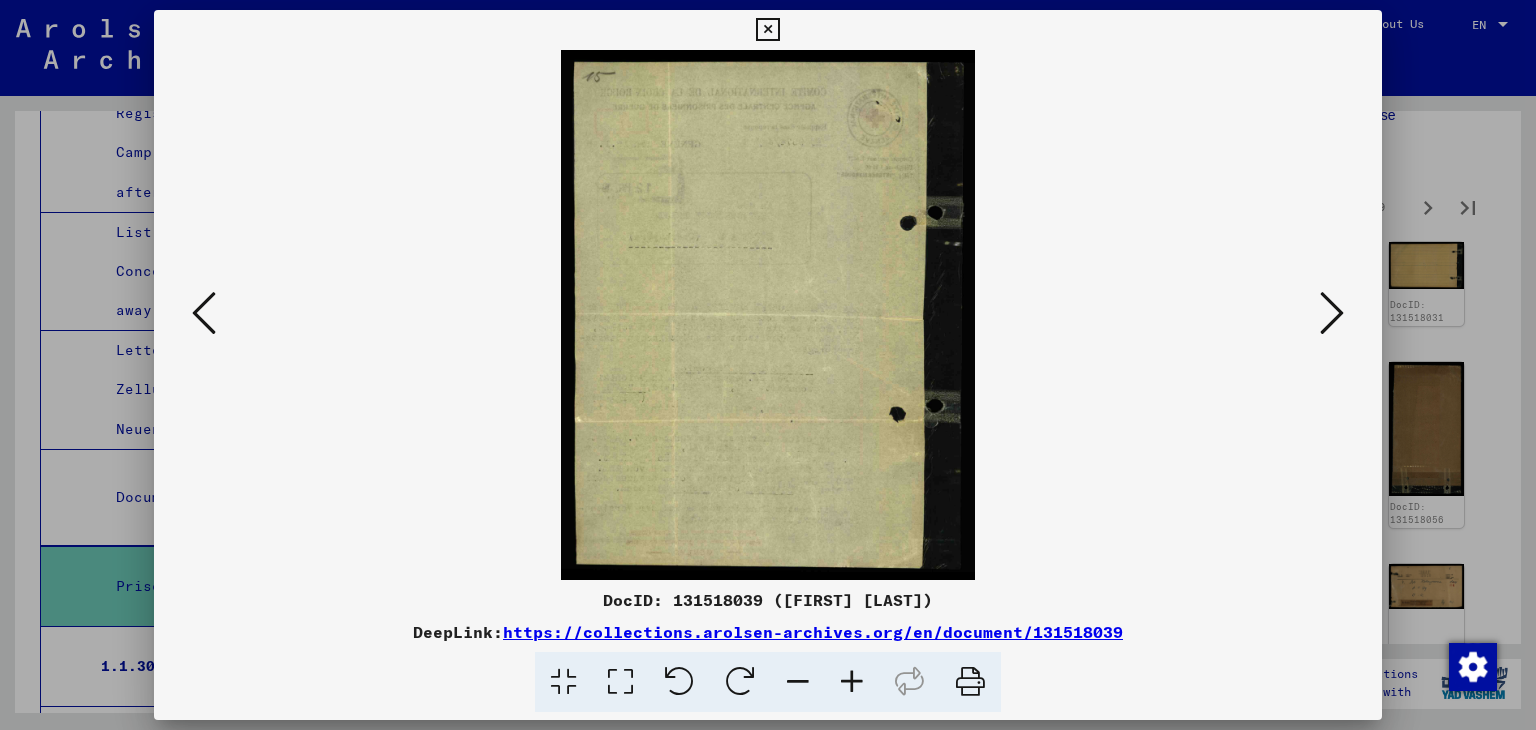 click at bounding box center [1332, 314] 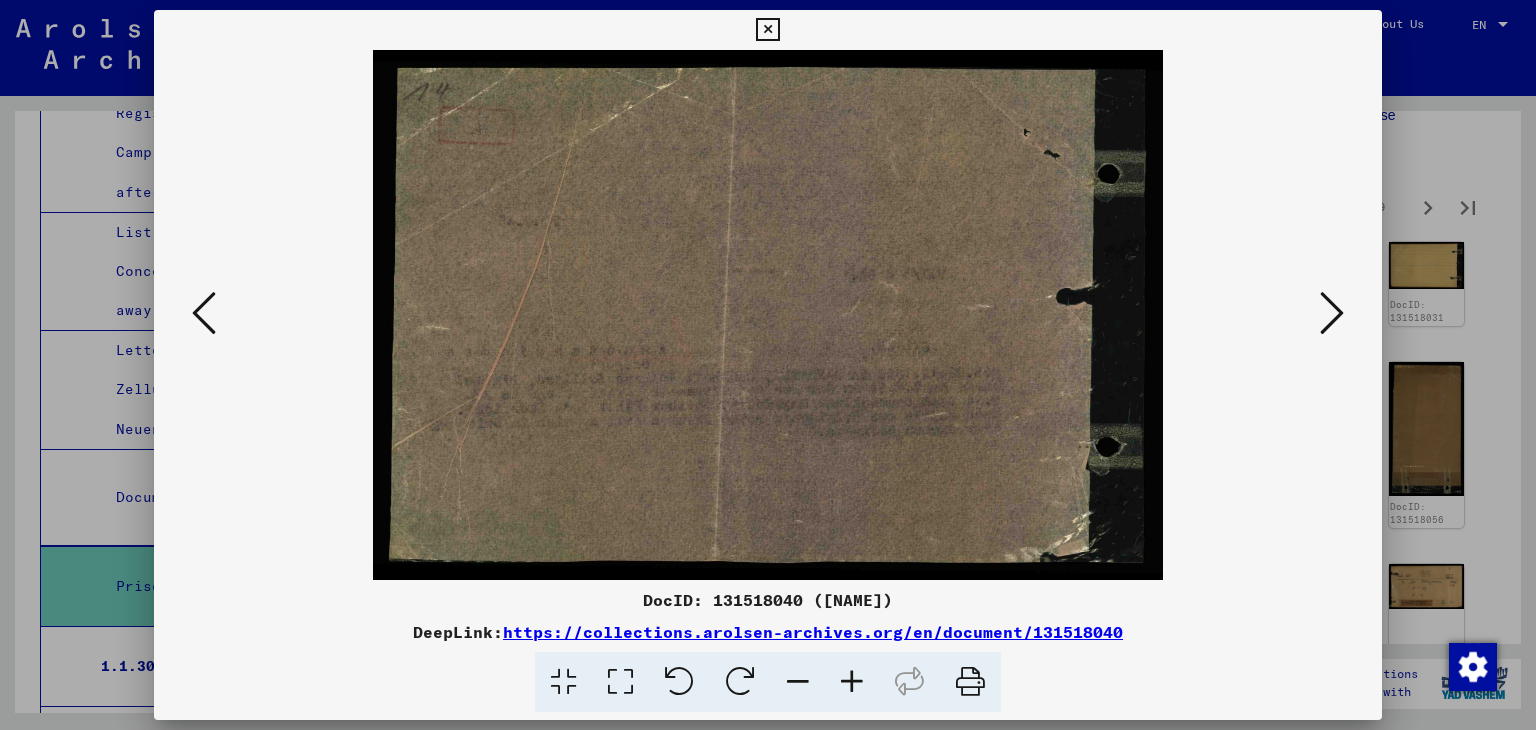 click at bounding box center (1332, 314) 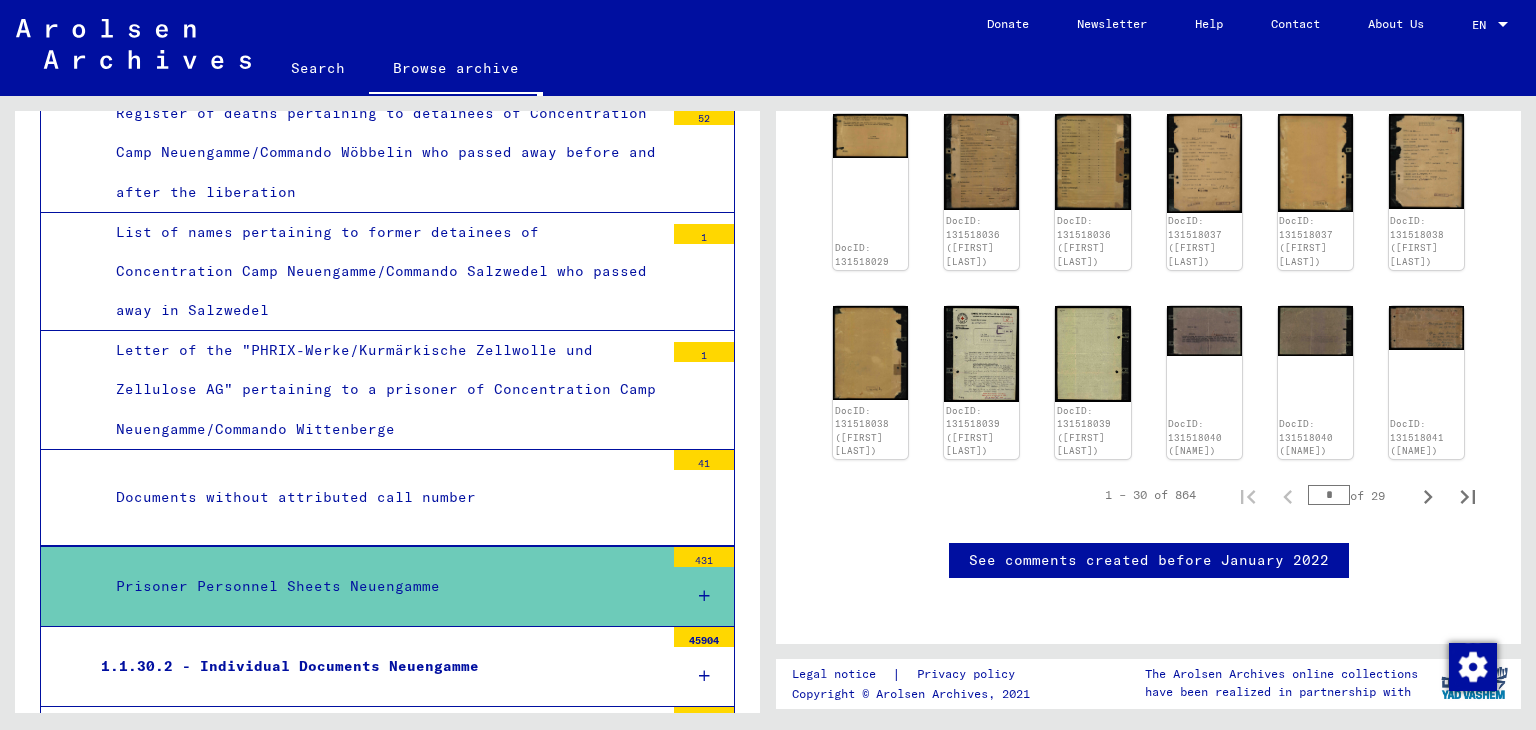 scroll, scrollTop: 2401, scrollLeft: 0, axis: vertical 